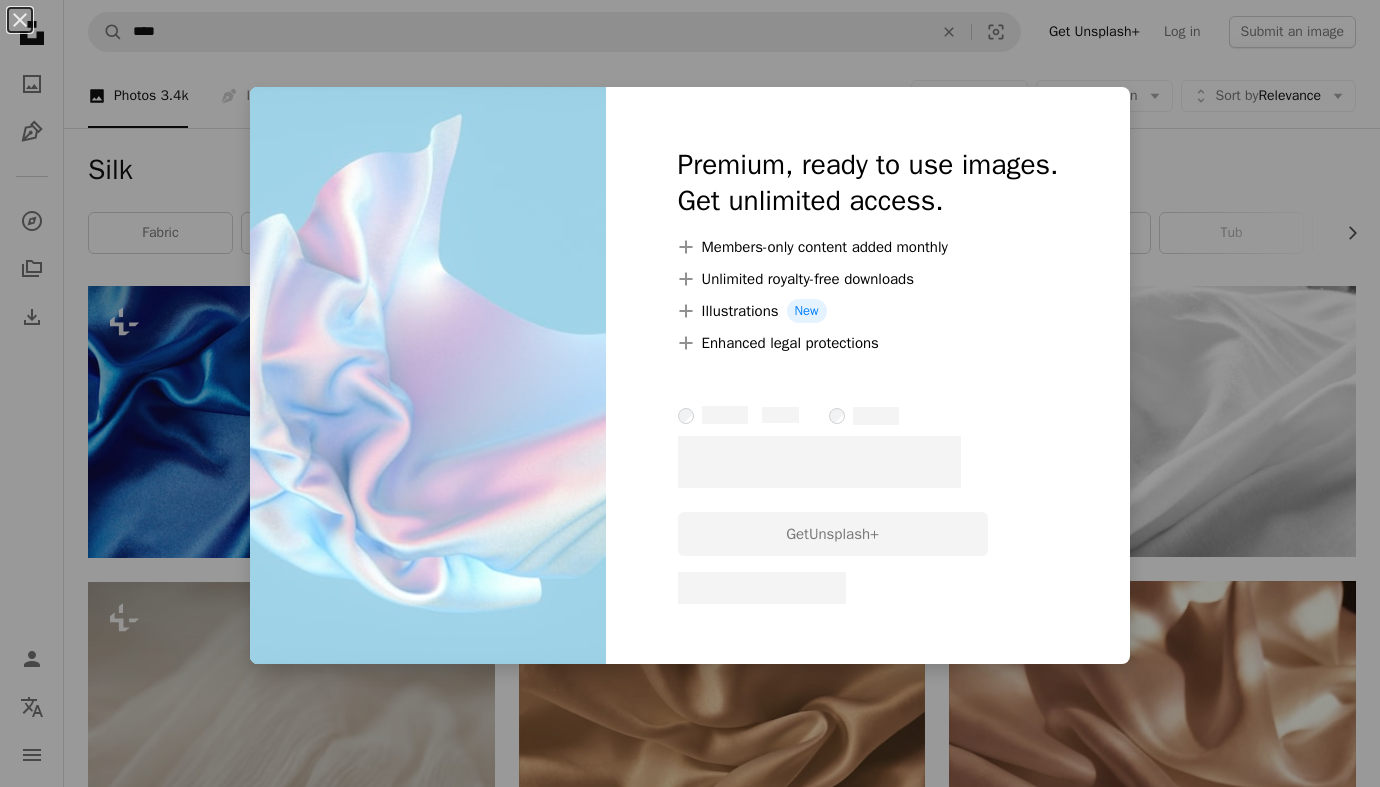 scroll, scrollTop: 1781, scrollLeft: 0, axis: vertical 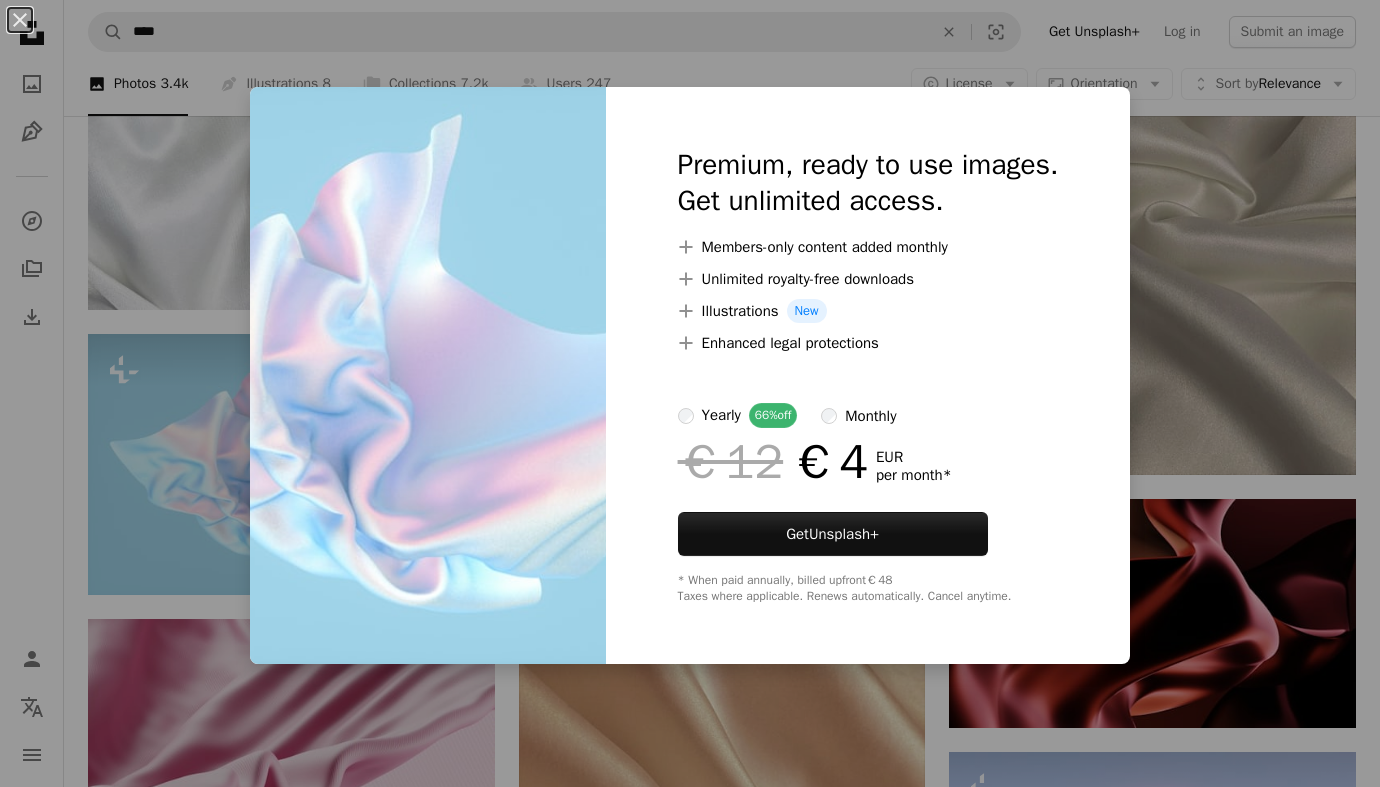 click on "An X shape Premium, ready to use images. Get unlimited access. A plus sign Members-only content added monthly A plus sign Unlimited royalty-free downloads A plus sign Illustrations  New A plus sign Enhanced legal protections yearly 66%  off monthly €12   €4 EUR per month * Get  Unsplash+ * When paid annually, billed upfront  €48 Taxes where applicable. Renews automatically. Cancel anytime." at bounding box center (690, 393) 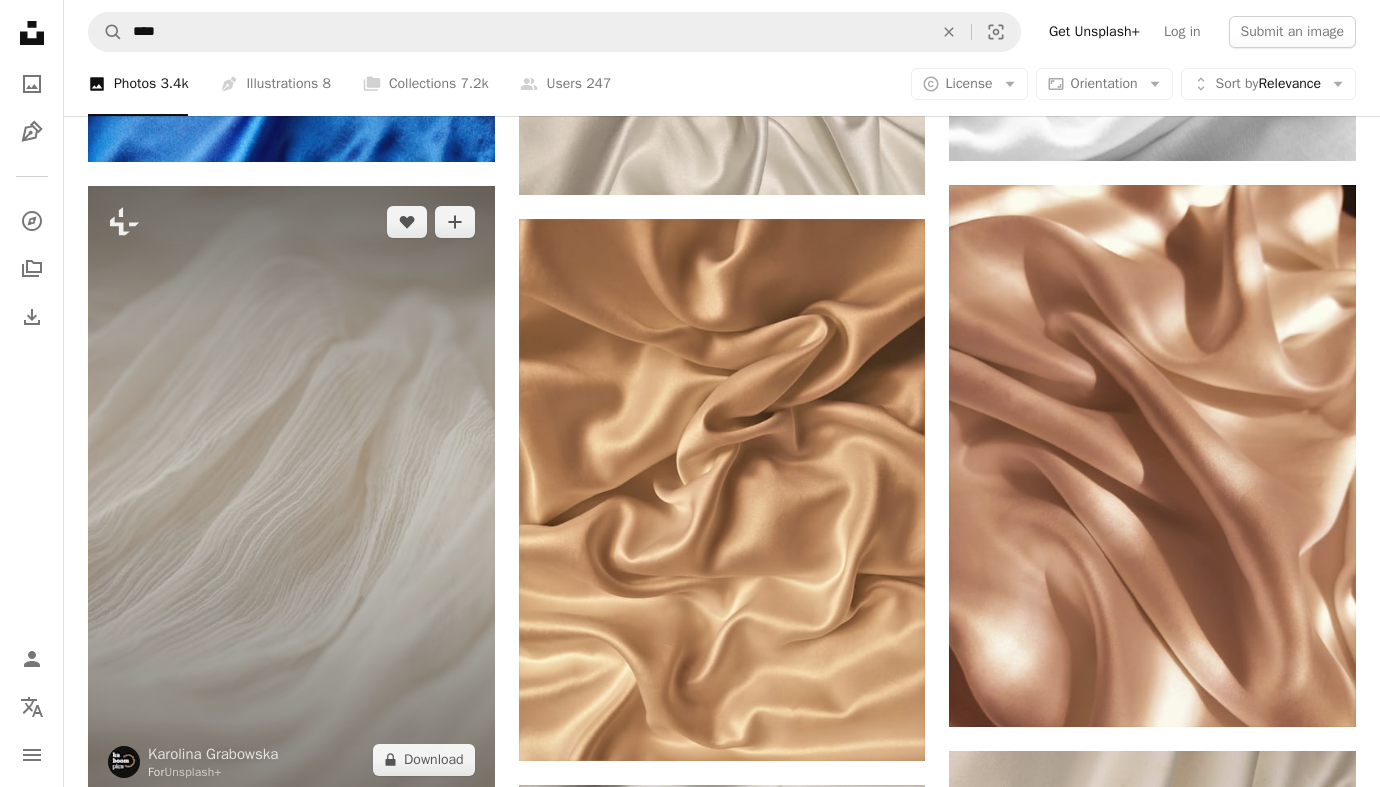 scroll, scrollTop: 0, scrollLeft: 0, axis: both 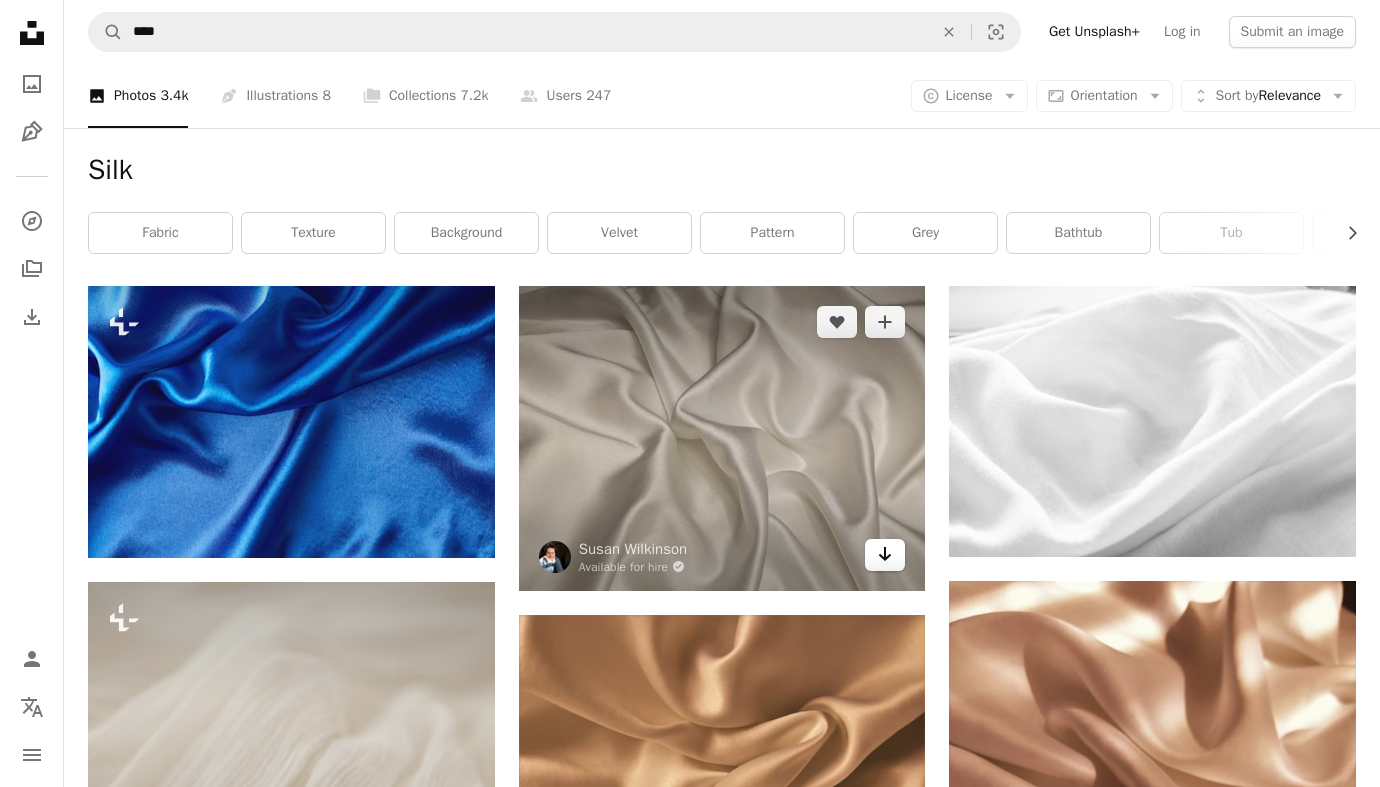 click on "Arrow pointing down" 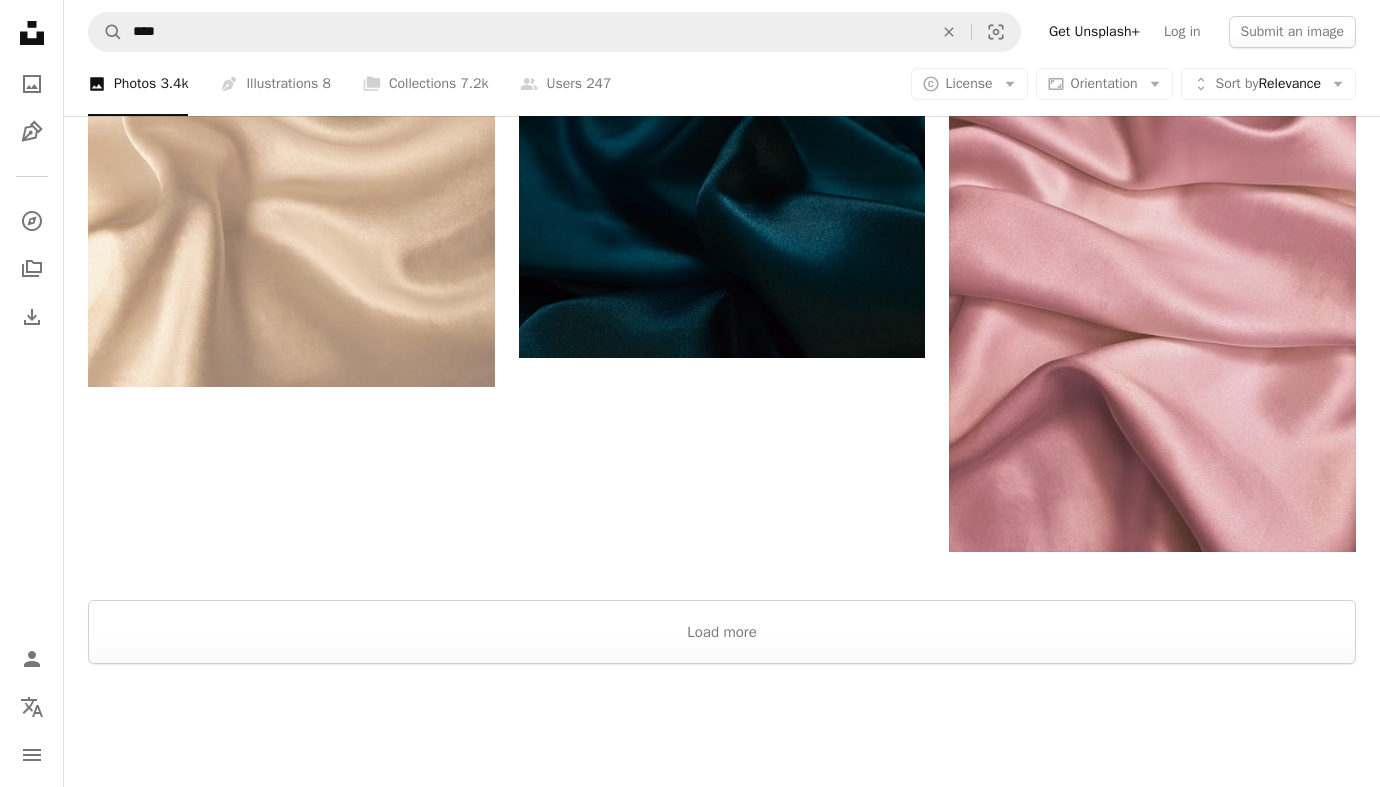 scroll, scrollTop: 2825, scrollLeft: 0, axis: vertical 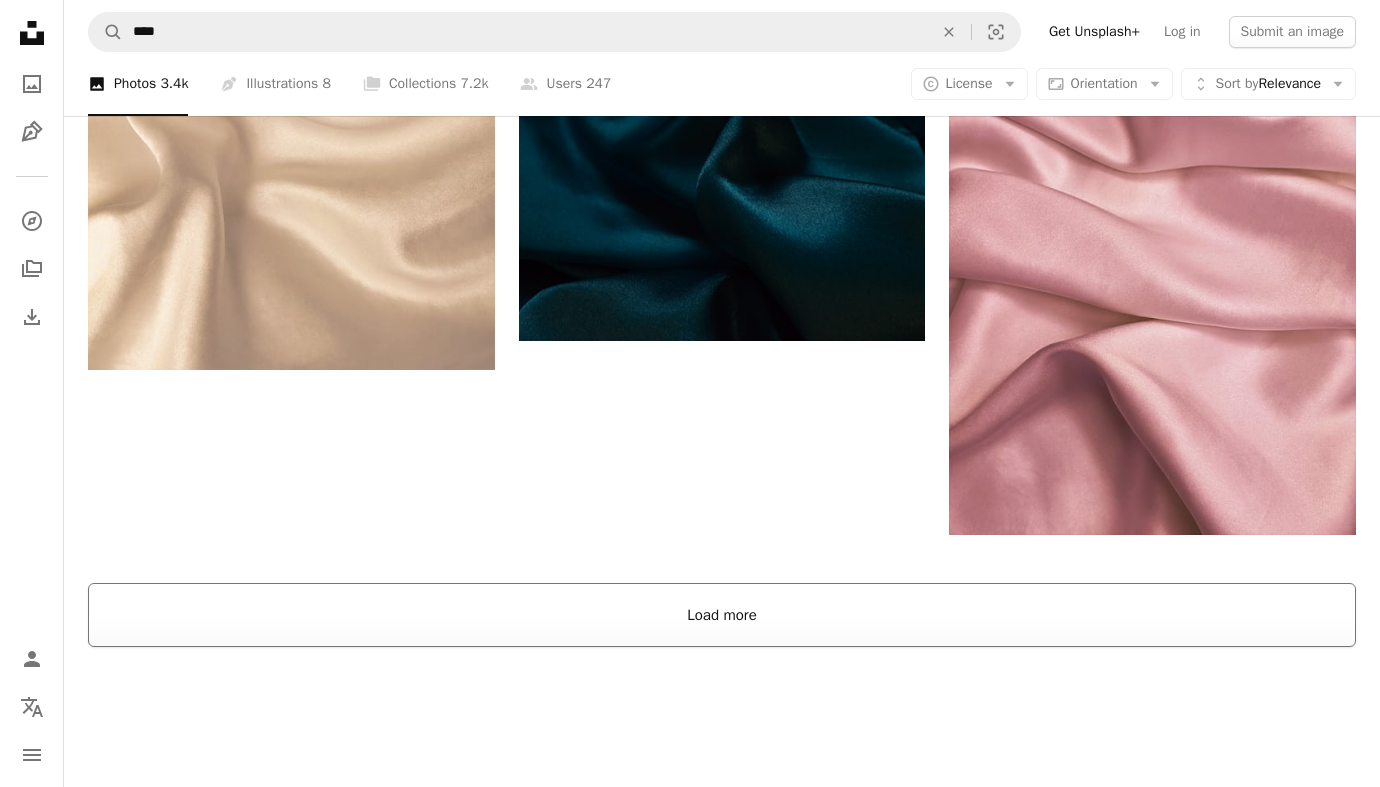 click on "Load more" at bounding box center (722, 615) 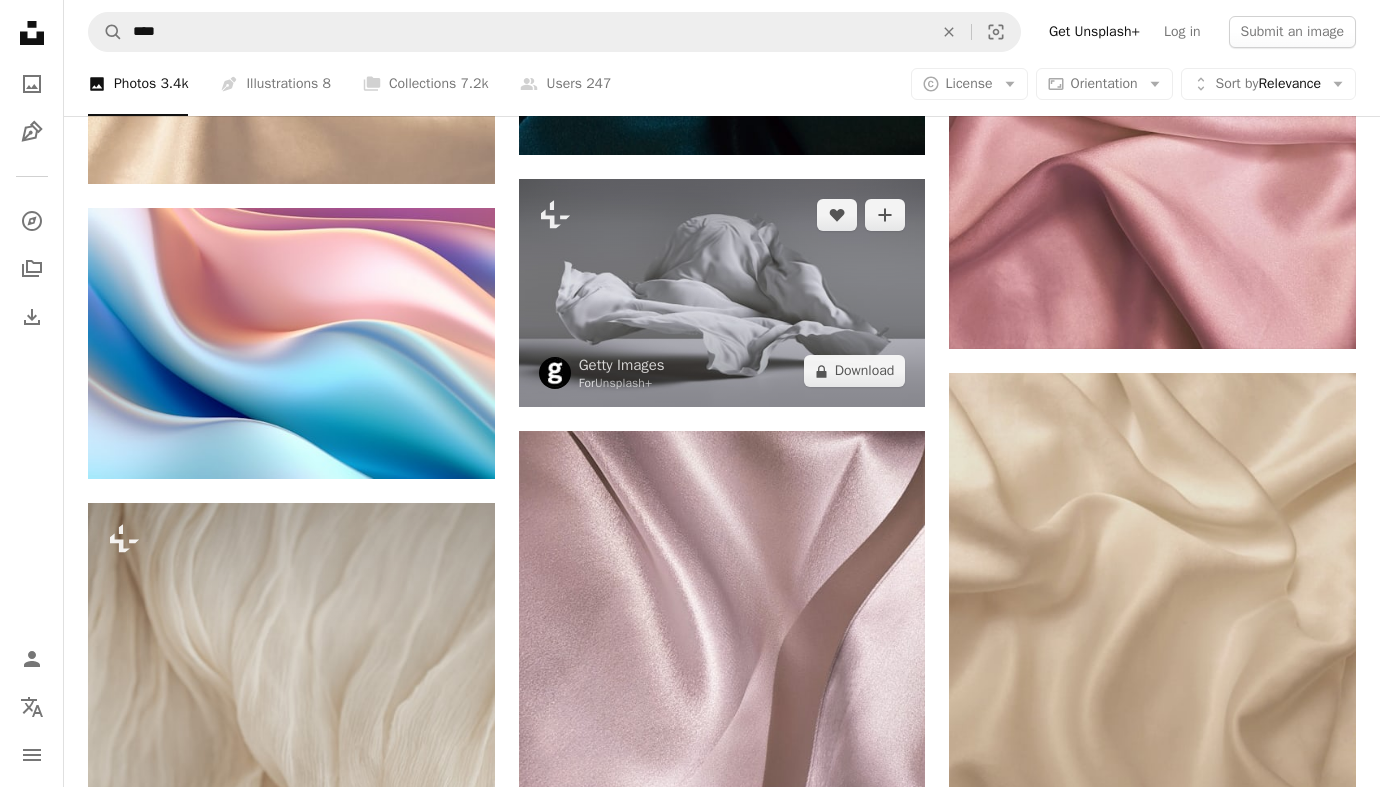 scroll, scrollTop: 3012, scrollLeft: 0, axis: vertical 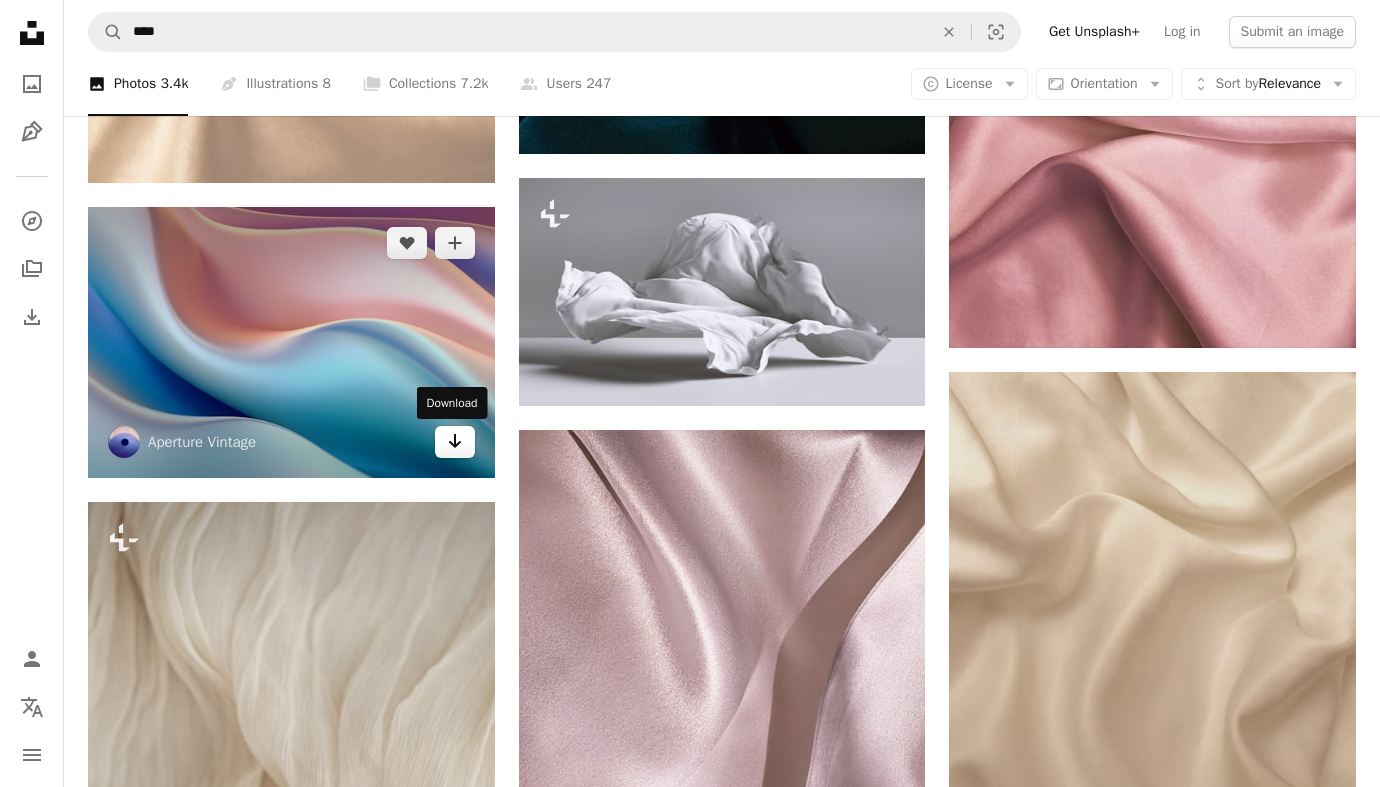 click on "Arrow pointing down" 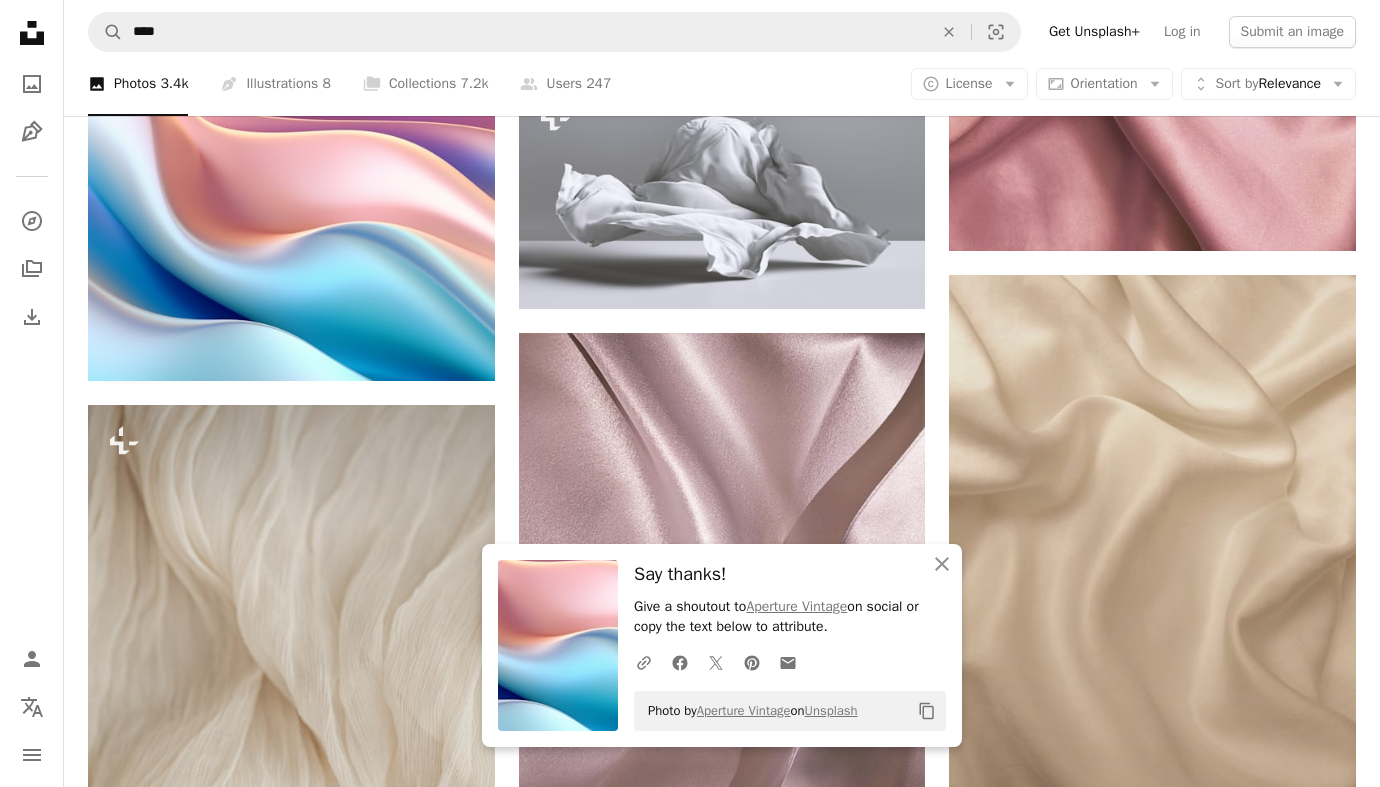 scroll, scrollTop: 3187, scrollLeft: 0, axis: vertical 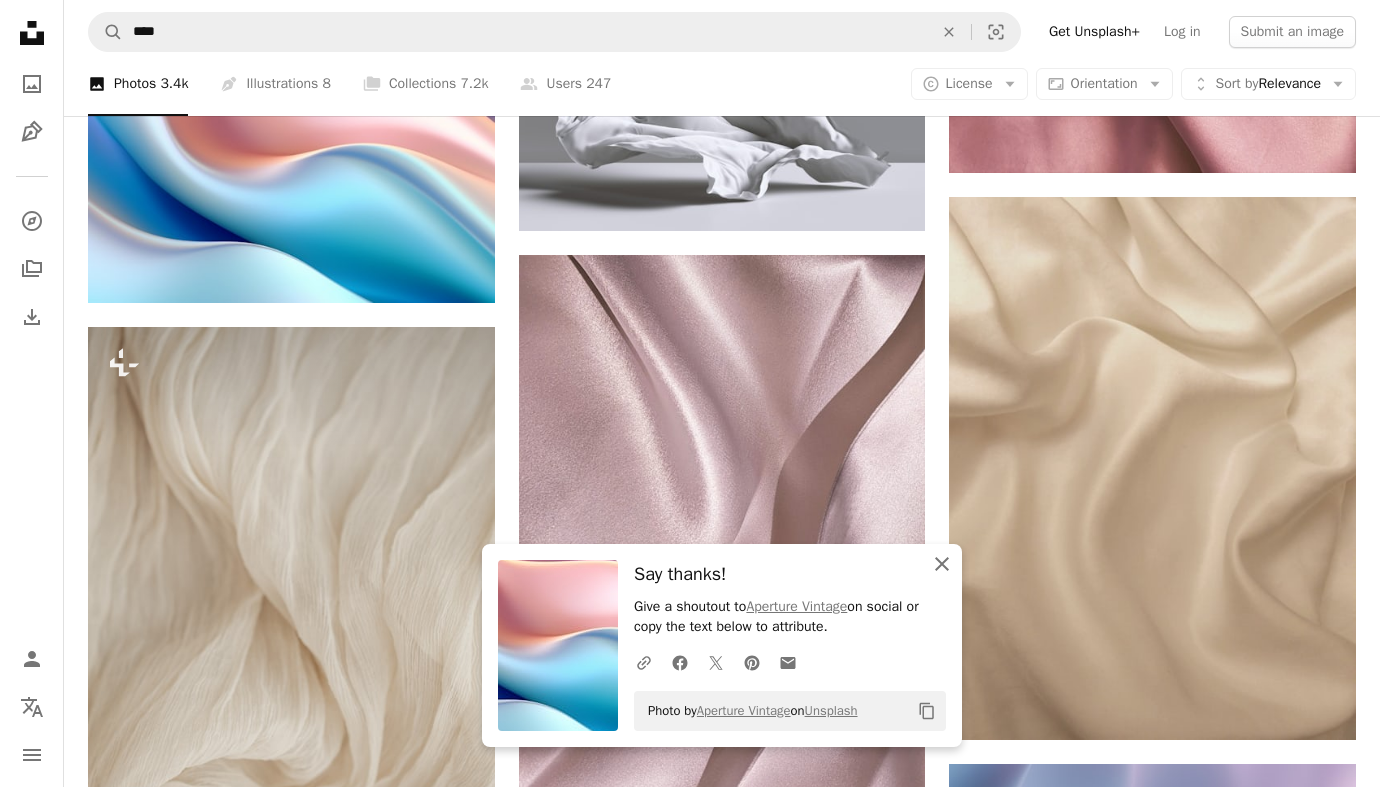 click on "An X shape" 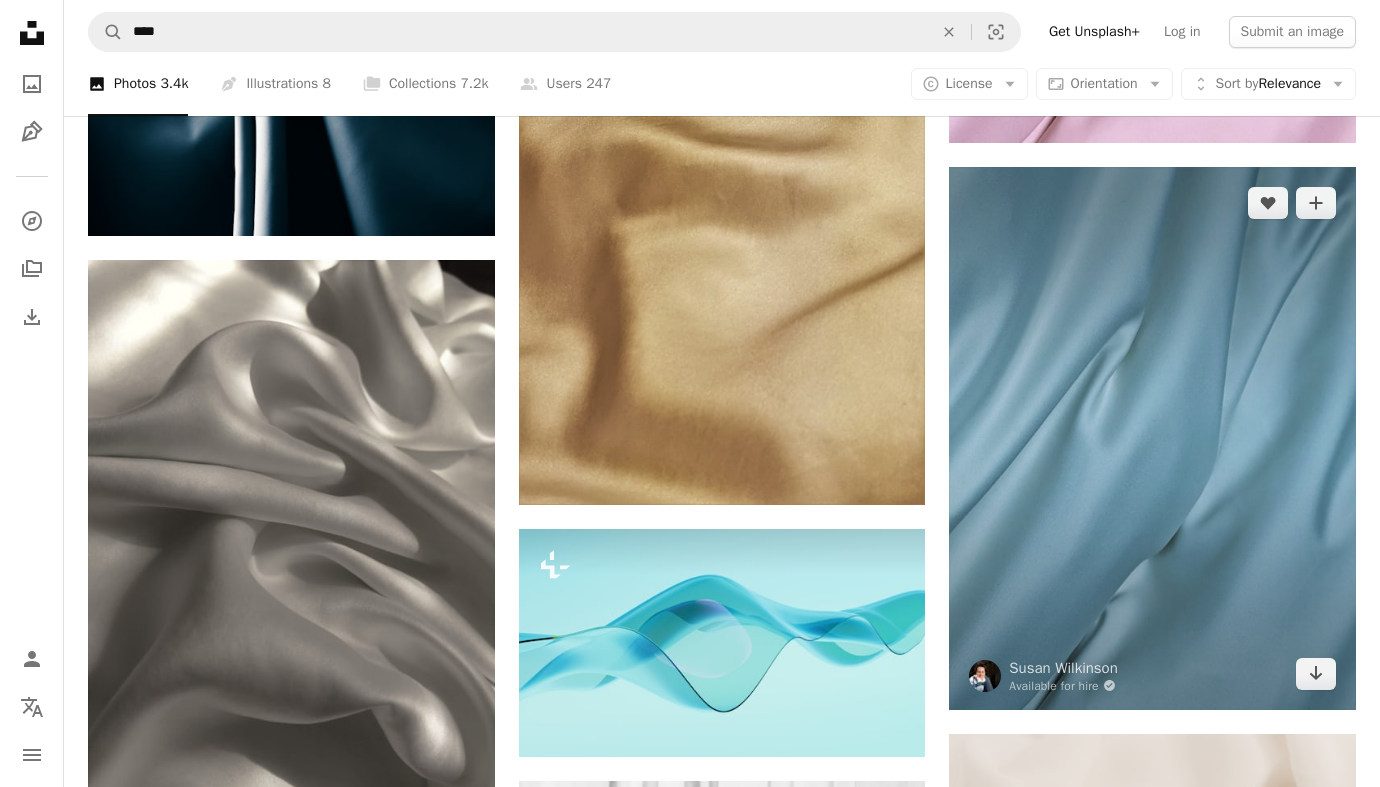 scroll, scrollTop: 12660, scrollLeft: 0, axis: vertical 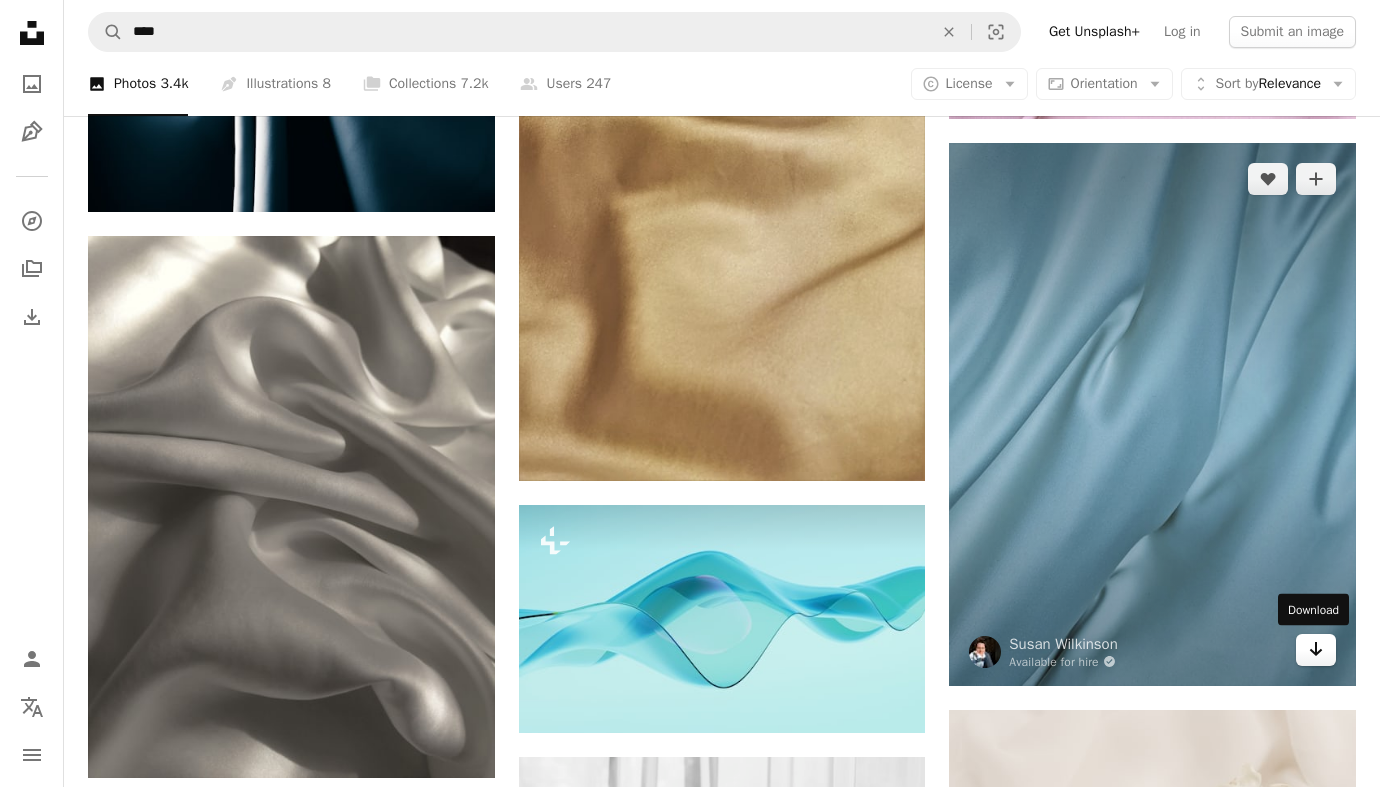 click on "Arrow pointing down" at bounding box center [1316, 650] 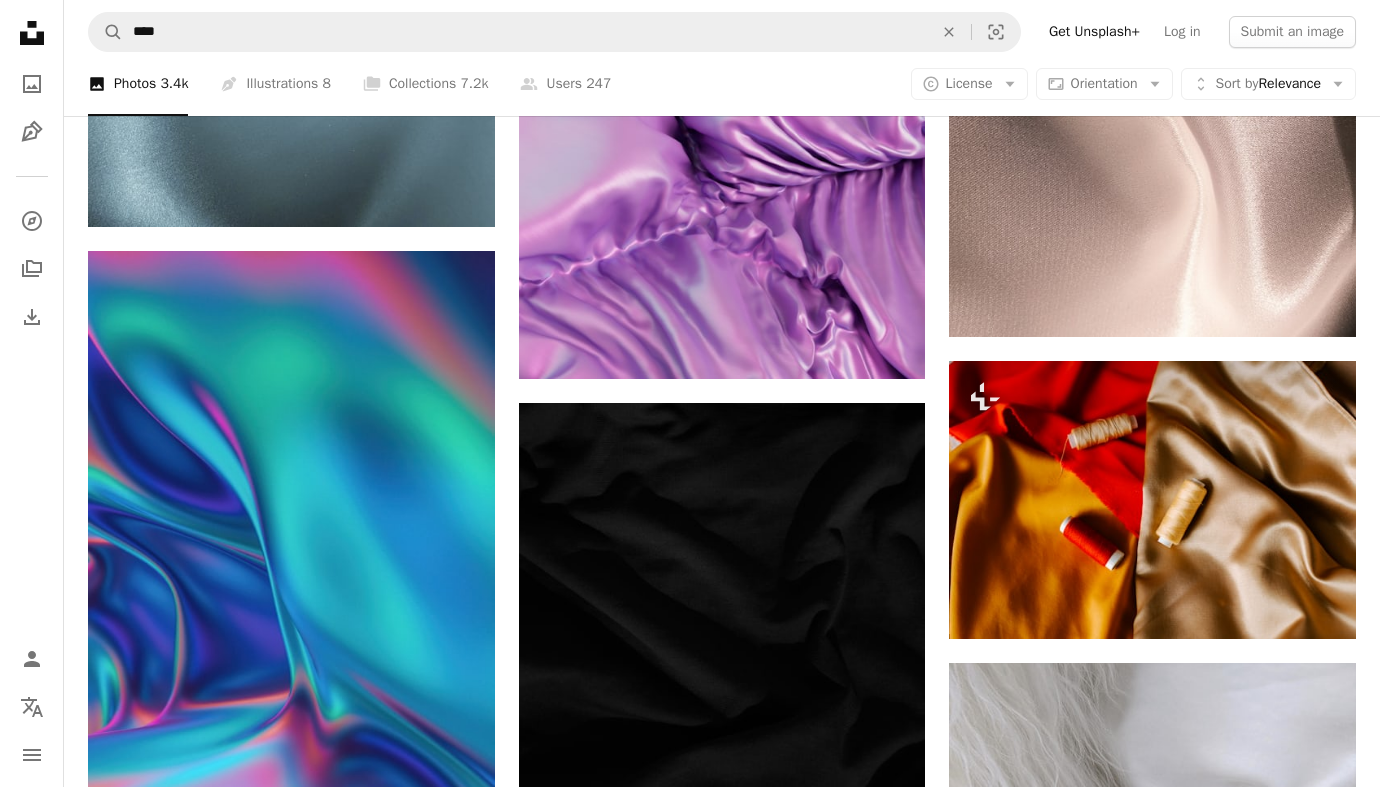 scroll, scrollTop: 14492, scrollLeft: 0, axis: vertical 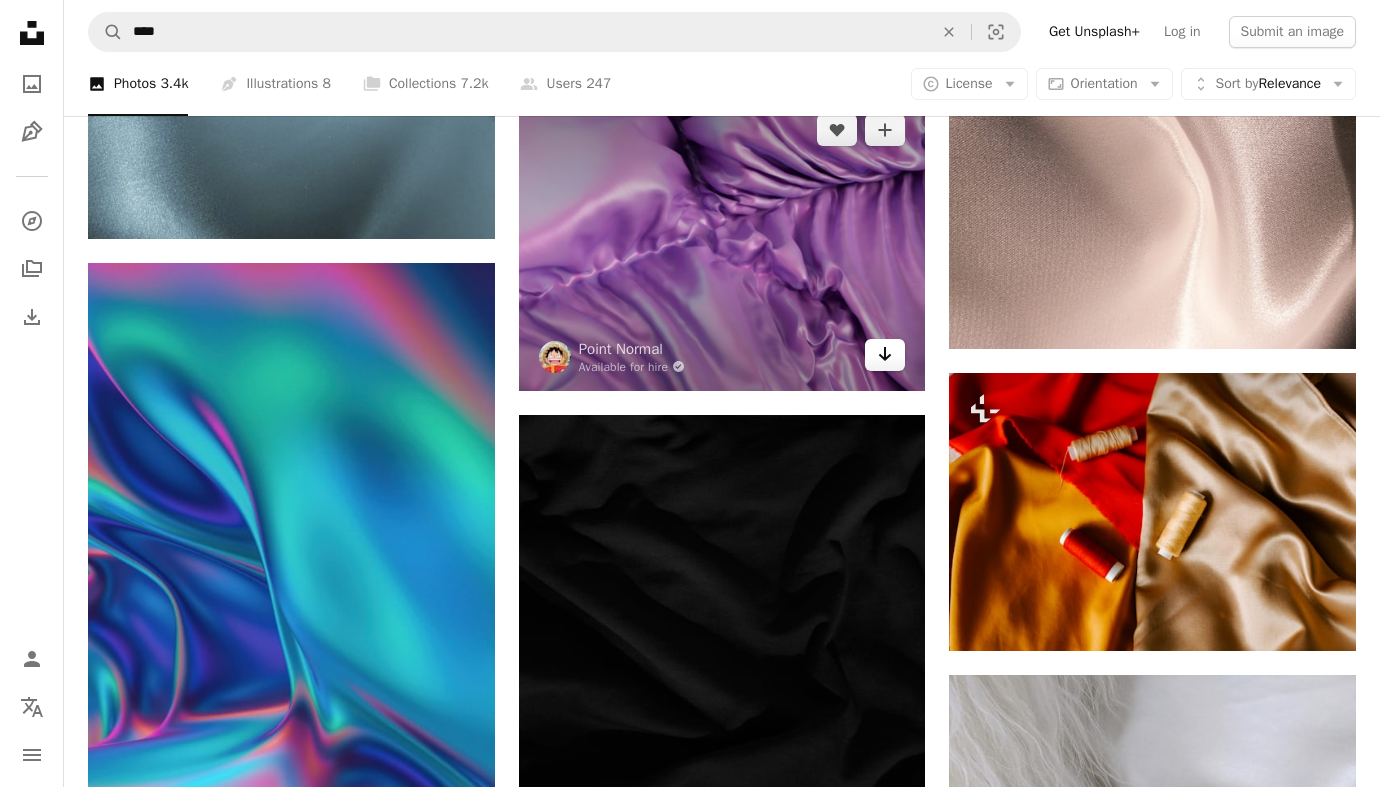 click 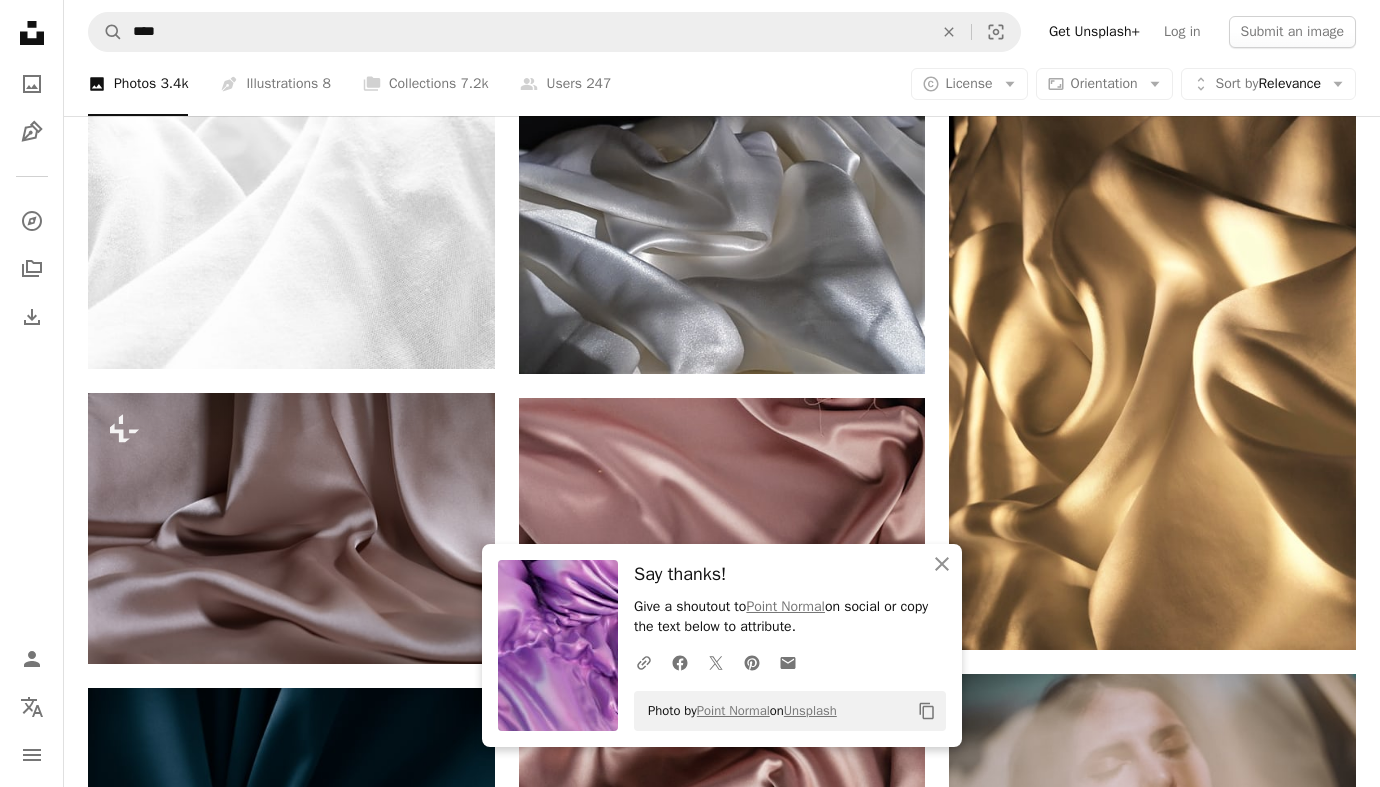 scroll, scrollTop: 15671, scrollLeft: 0, axis: vertical 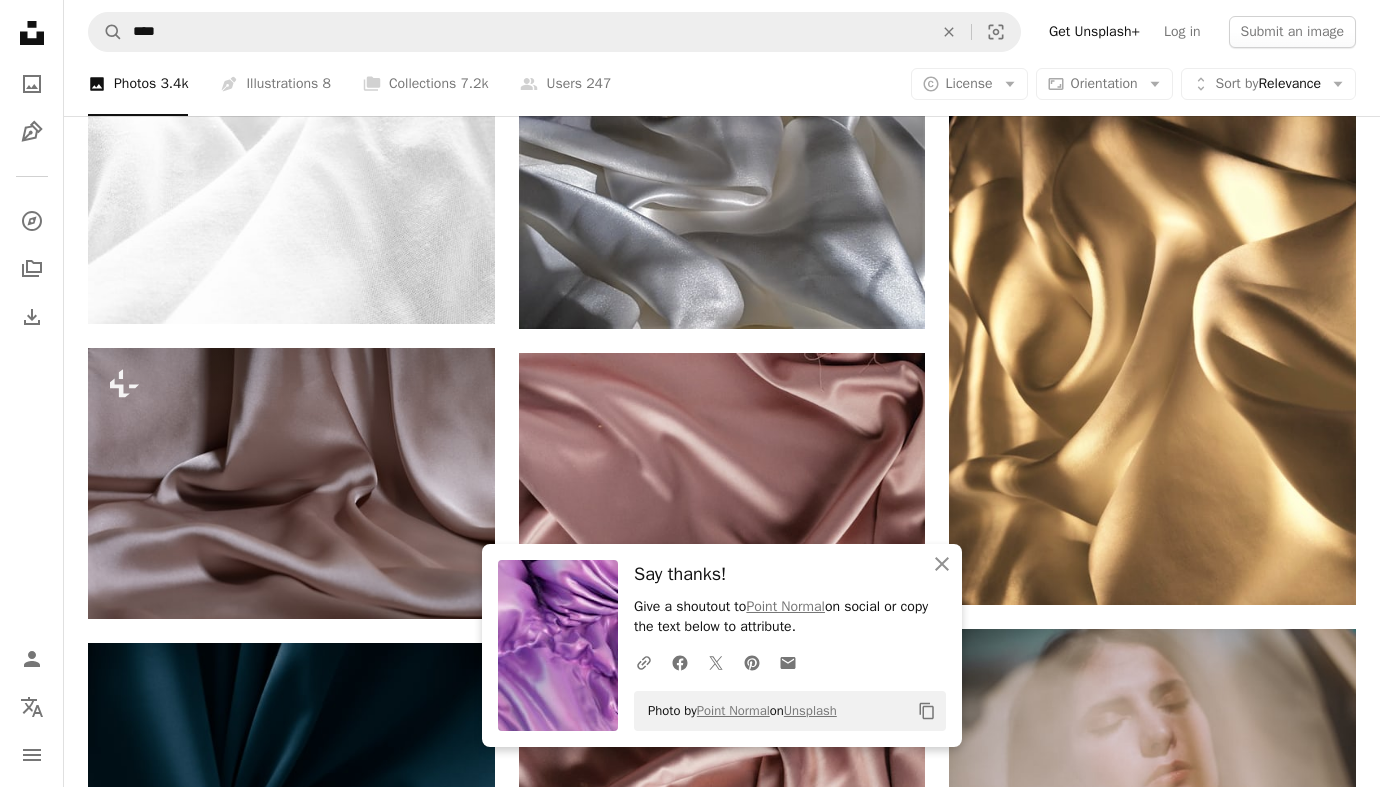 click on "Plus sign for Unsplash+ A heart A plus sign Getty Images For  Unsplash+ A lock Download Plus sign for Unsplash+ A heart A plus sign Karolina Grabowska For  Unsplash+ A lock Download Plus sign for Unsplash+ A heart A plus sign Getty Images For  Unsplash+ A lock Download A heart A plus sign Rue S Arrow pointing down Plus sign for Unsplash+ A heart A plus sign Getty Images For  Unsplash+ A lock Download A heart A plus sign 3d illustrations Arrow pointing down A heart A plus sign Susan Wilkinson Available for hire A checkmark inside of a circle Arrow pointing down A heart A plus sign Aperture Vintage Arrow pointing down Plus sign for Unsplash+ A heart A plus sign Karolina Grabowska For  Unsplash+ A lock Download A heart A plus sign Waro Photos Available for hire A checkmark inside of a circle Arrow pointing down –– ––– –––  –– ––– –  ––– –––  ––––  –   – –– –––  – – ––– –– –– –––– –– Learn More Plus sign for Unsplash+ For" at bounding box center [722, -6107] 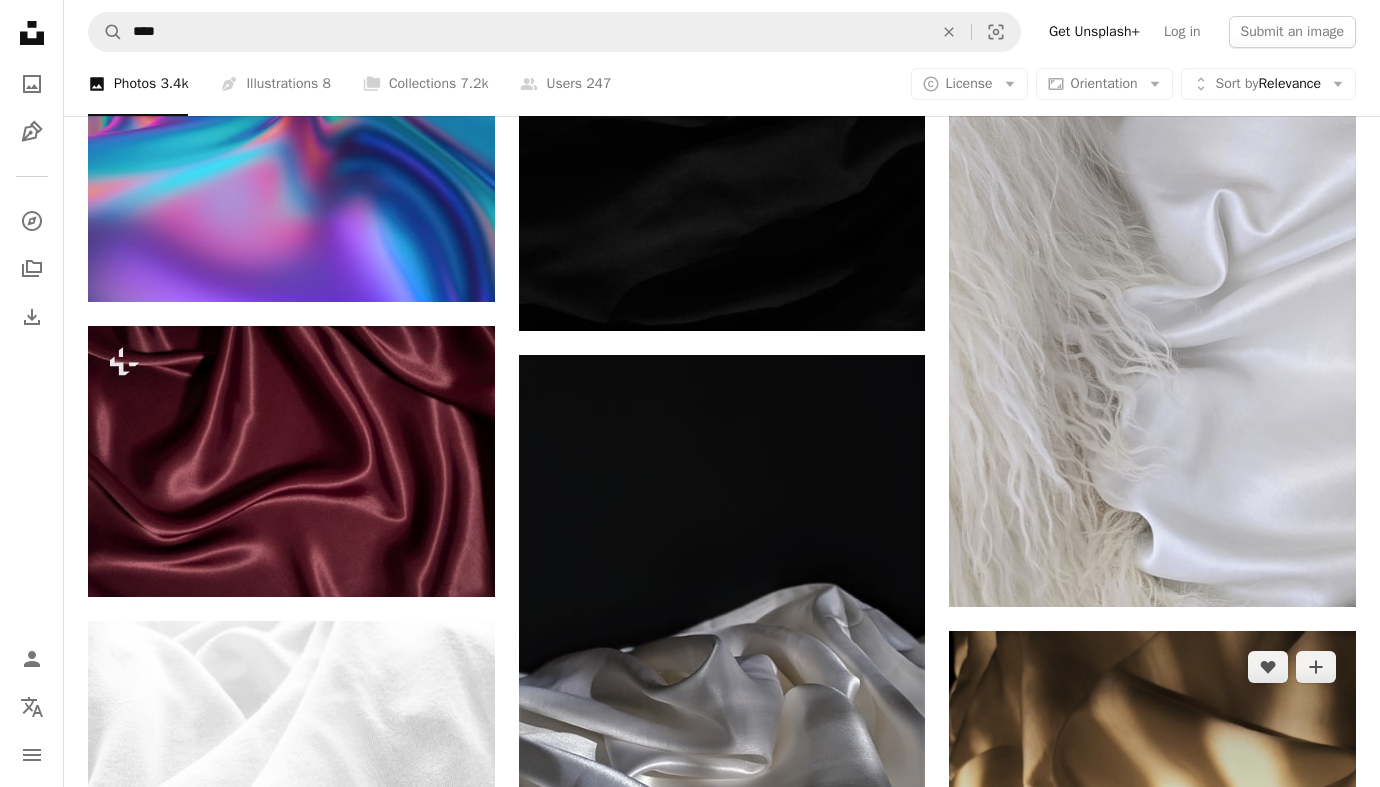 scroll, scrollTop: 15045, scrollLeft: 0, axis: vertical 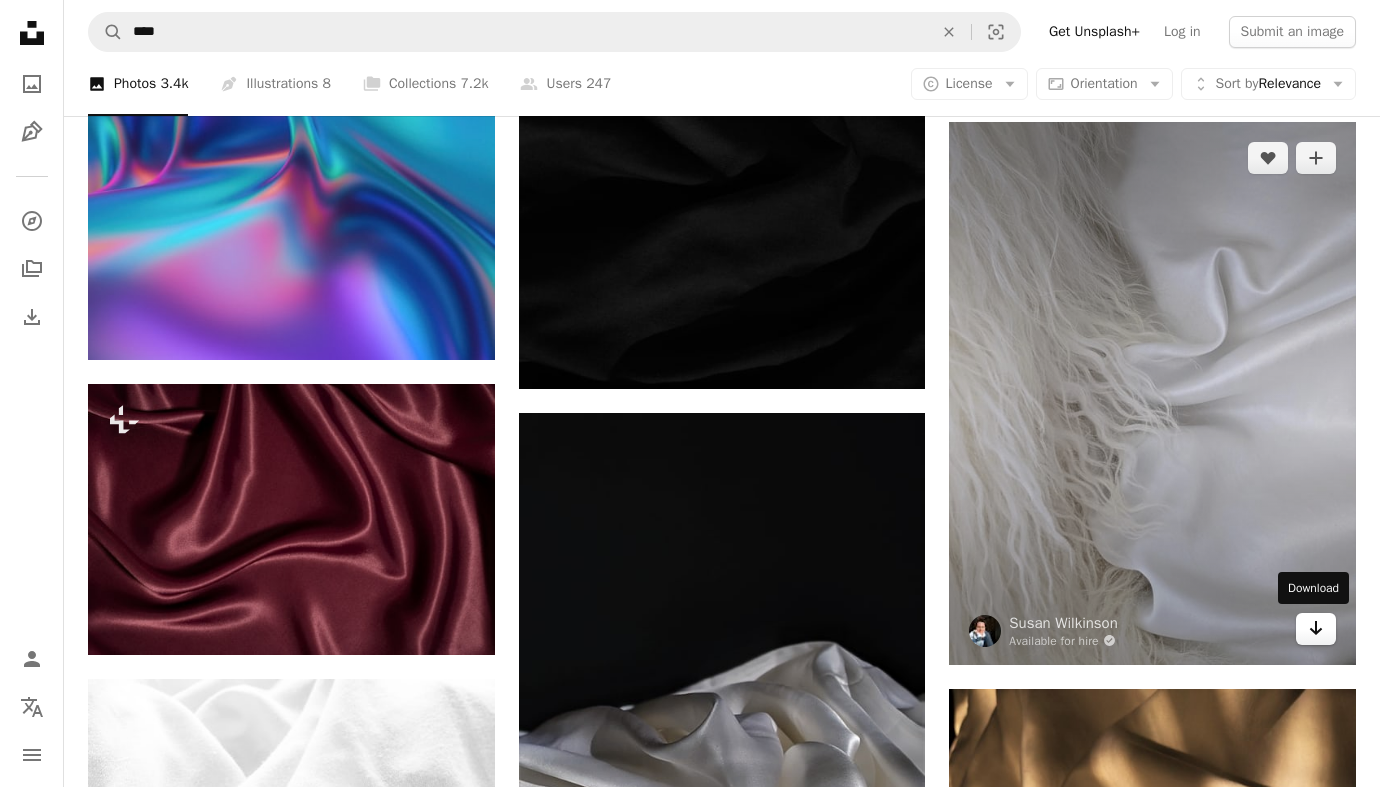 click on "Arrow pointing down" 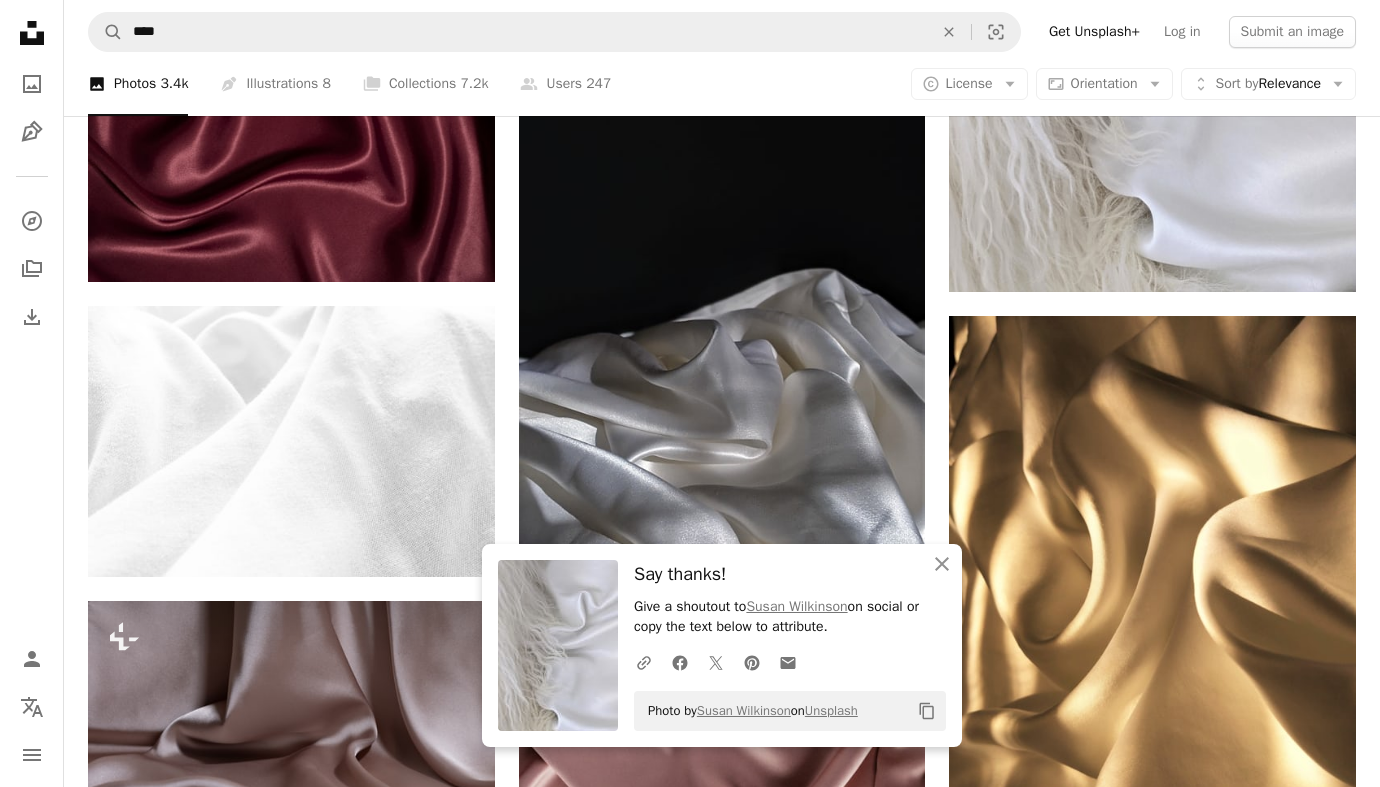 scroll, scrollTop: 15573, scrollLeft: 0, axis: vertical 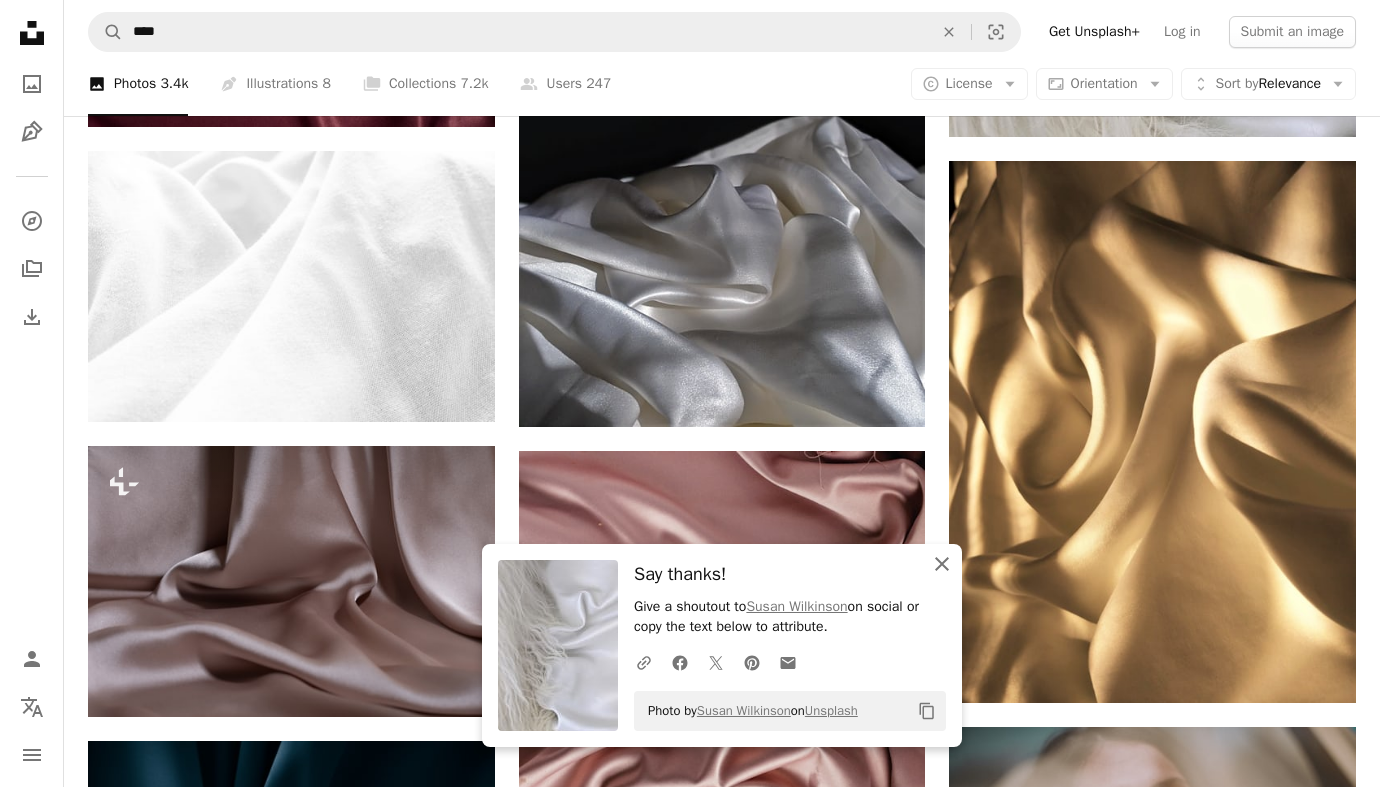 click 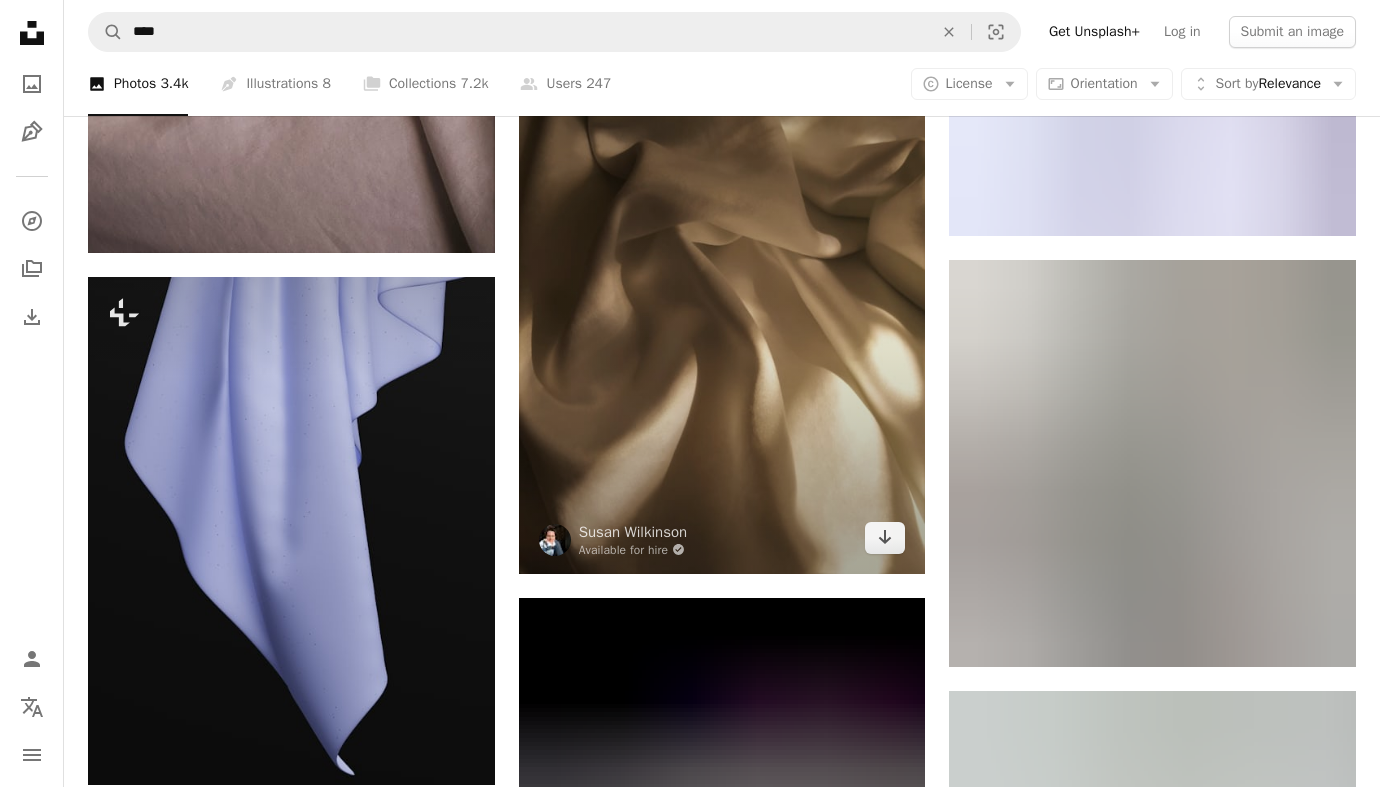 scroll, scrollTop: 17473, scrollLeft: 0, axis: vertical 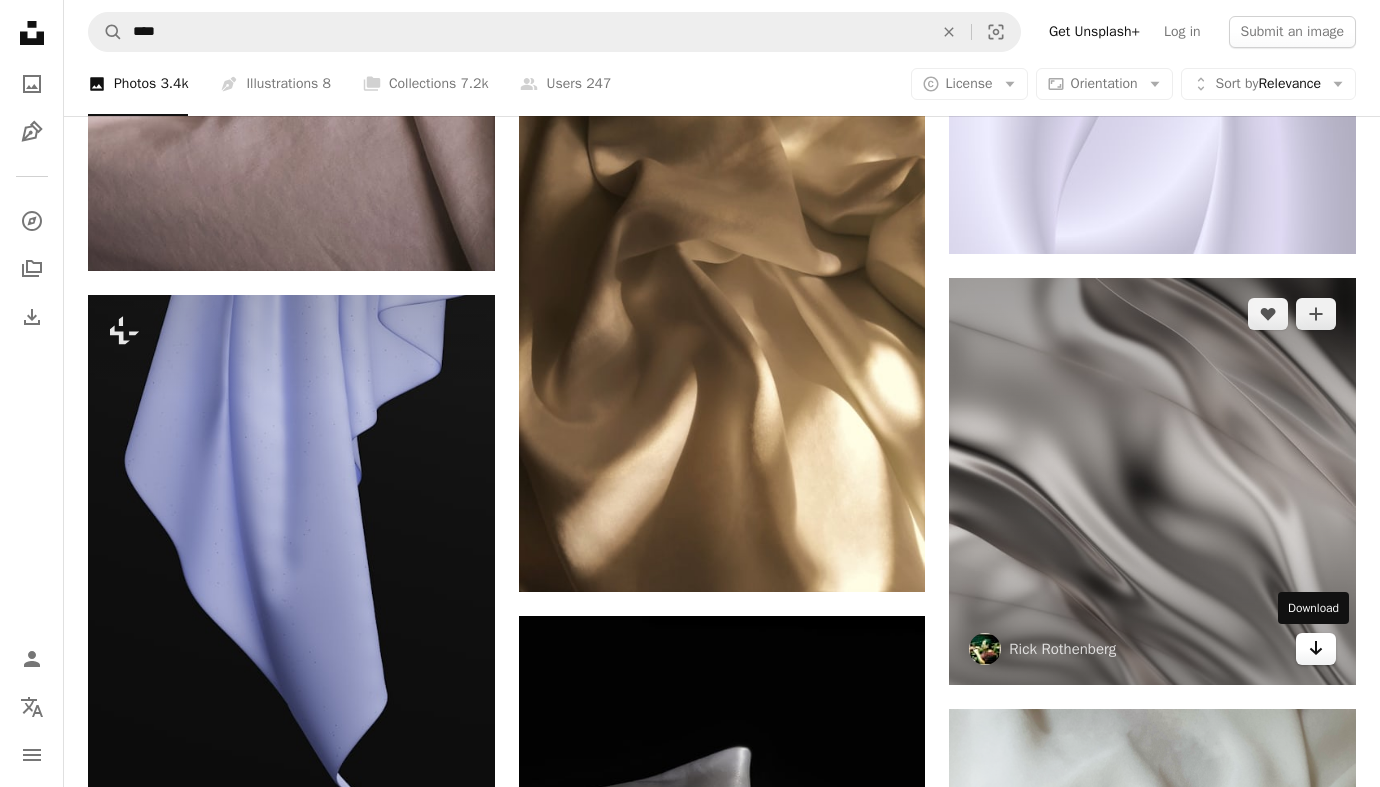 click 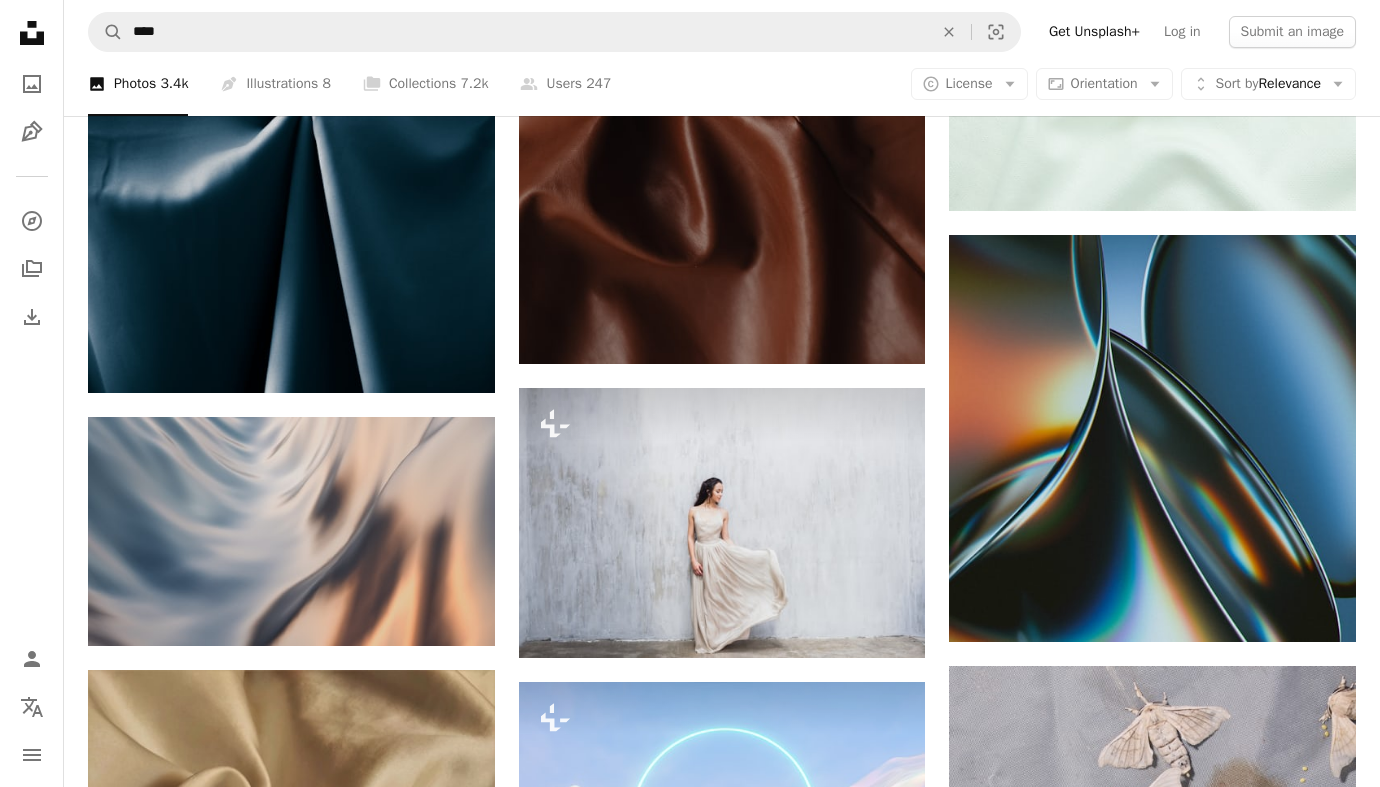 scroll, scrollTop: 22504, scrollLeft: 0, axis: vertical 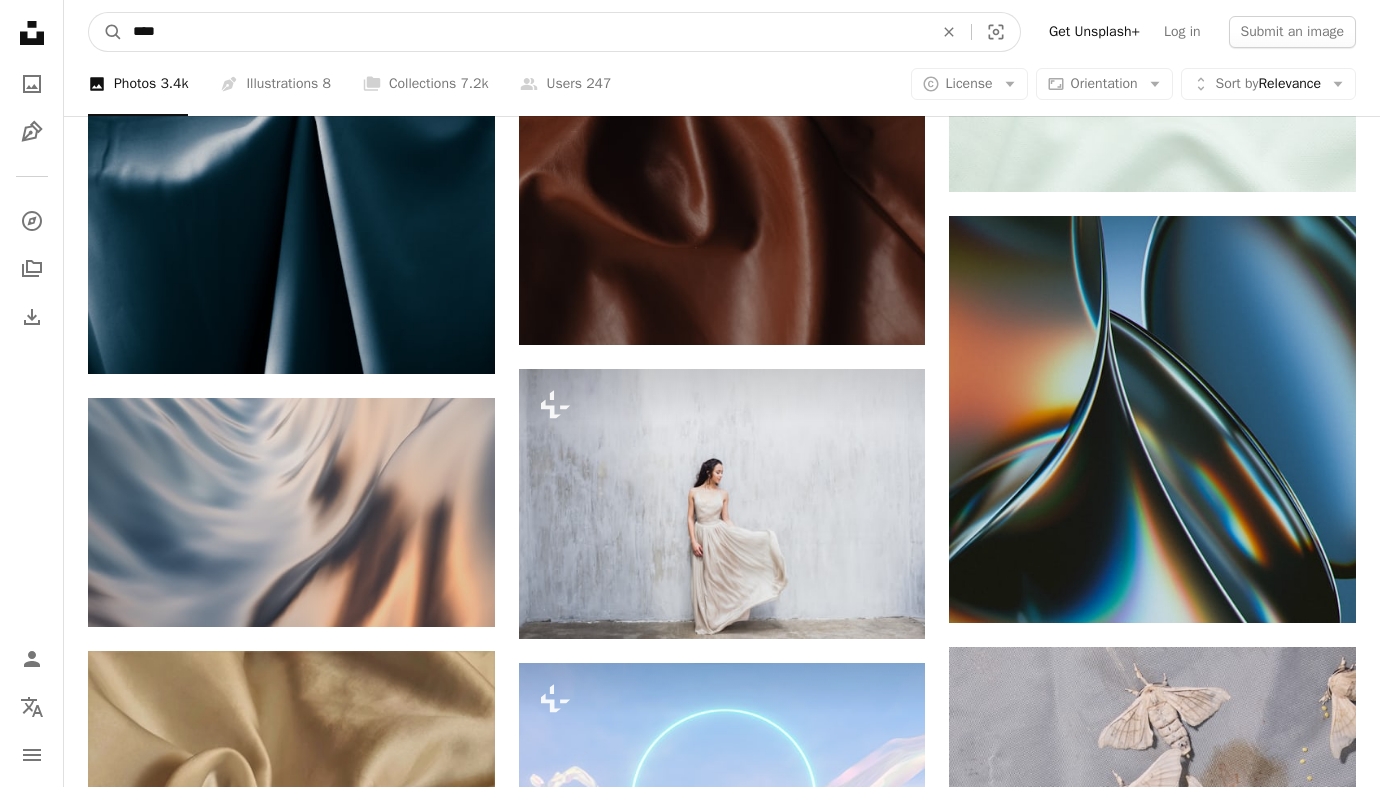 click on "****" at bounding box center [525, 32] 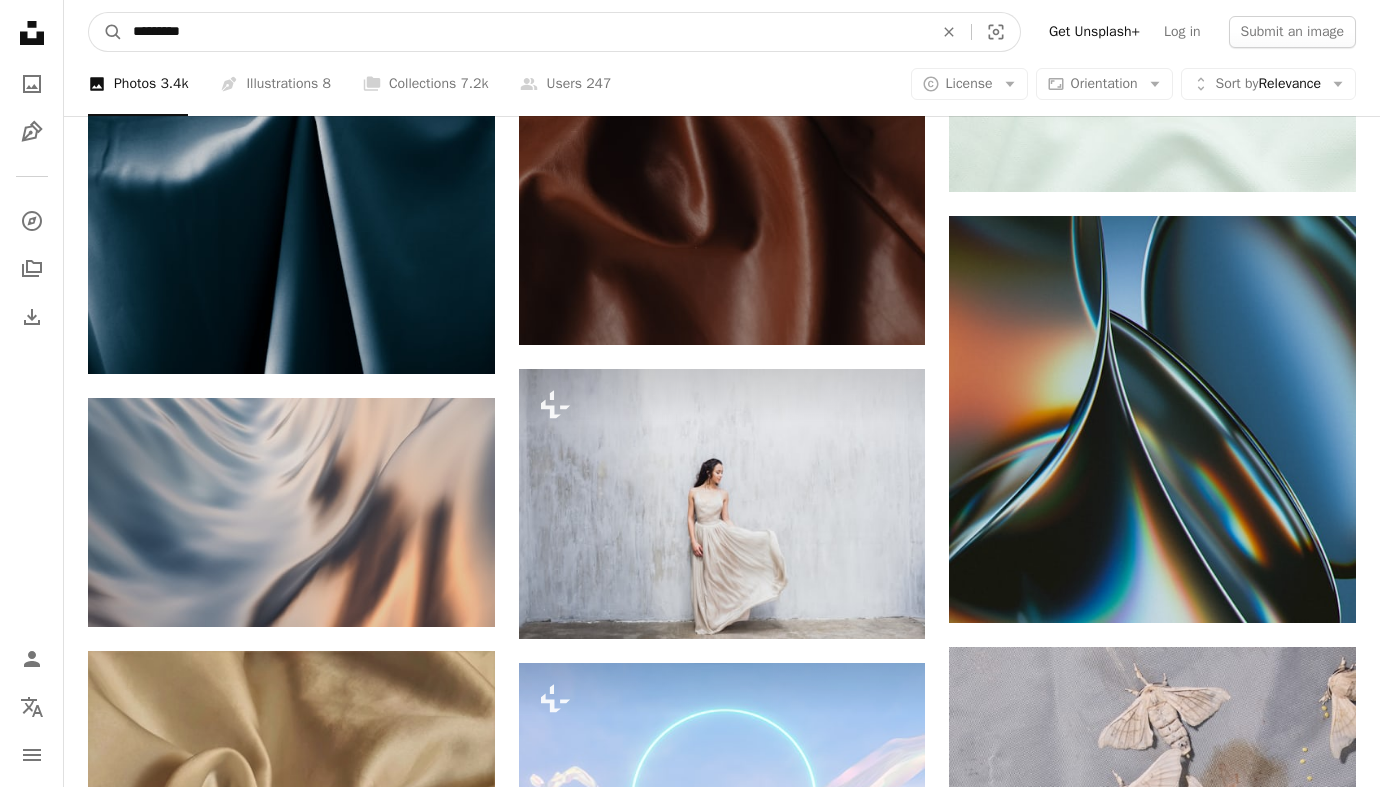 type on "**********" 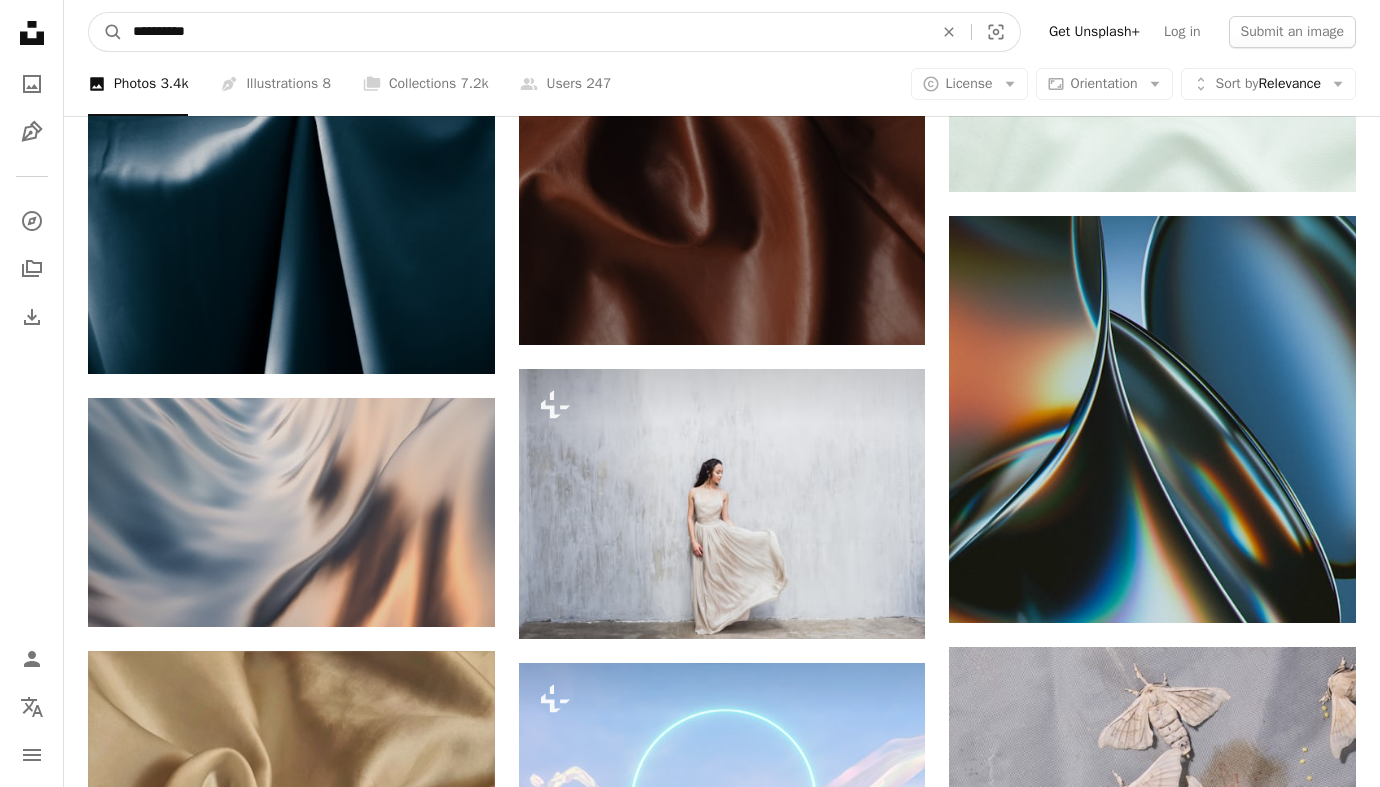 click on "A magnifying glass" at bounding box center [106, 32] 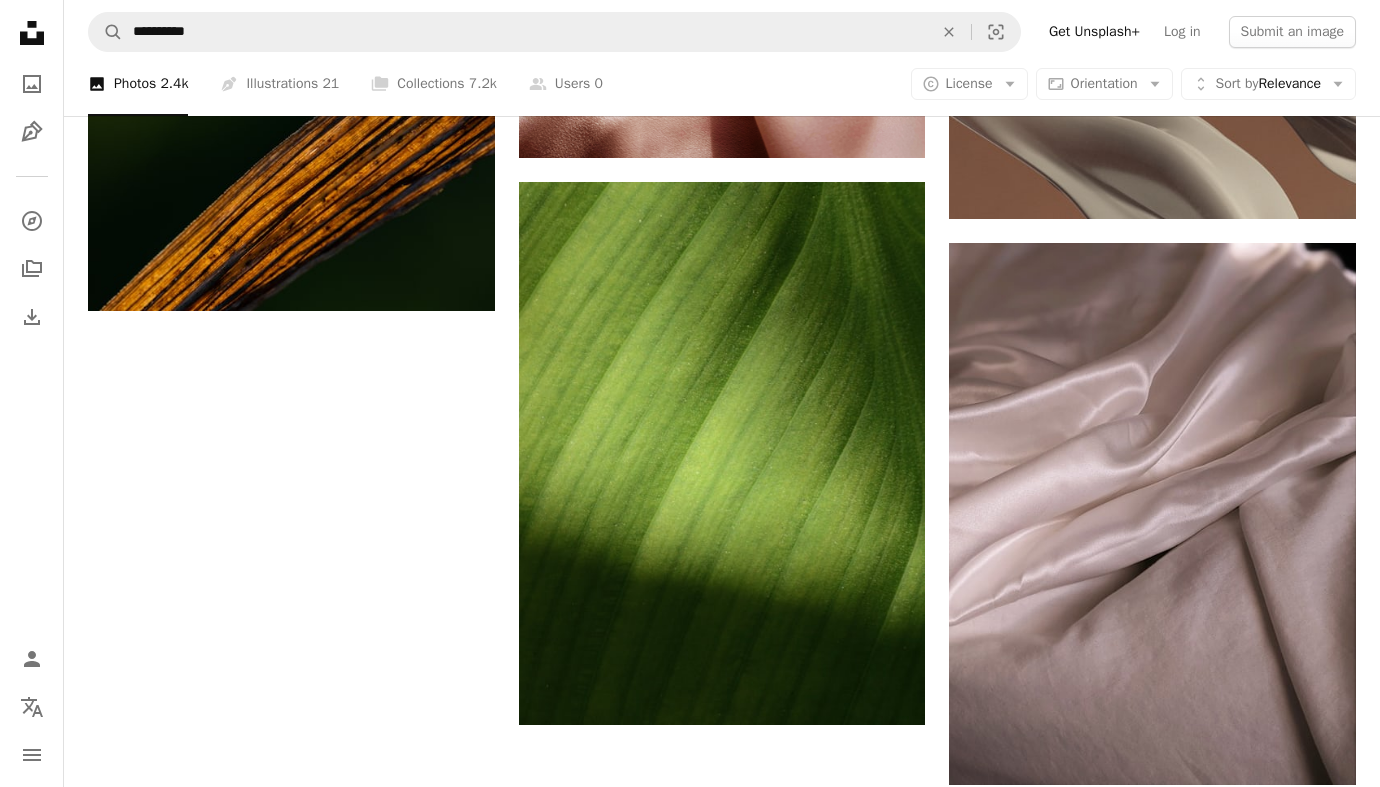 scroll, scrollTop: 2598, scrollLeft: 0, axis: vertical 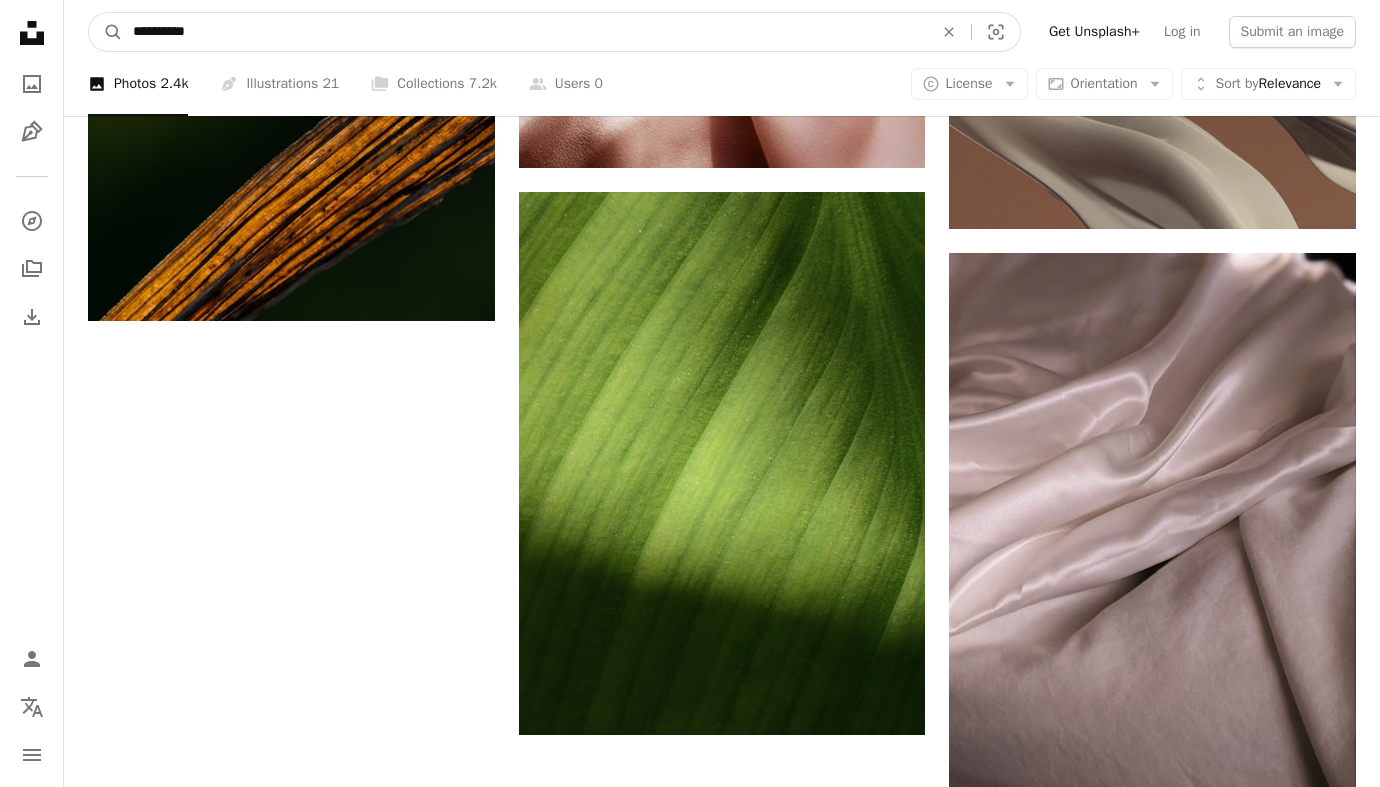 drag, startPoint x: 247, startPoint y: 24, endPoint x: 160, endPoint y: 28, distance: 87.0919 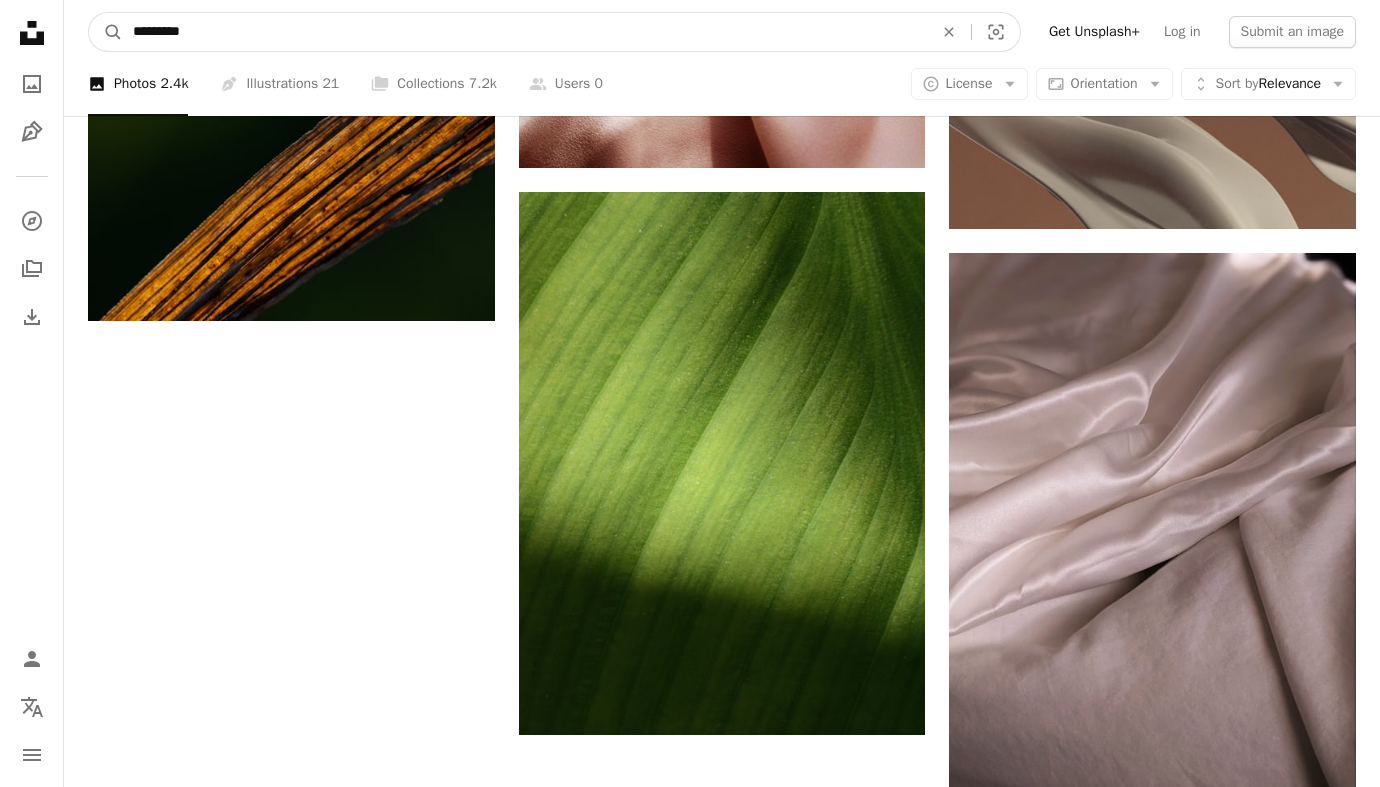 type on "**********" 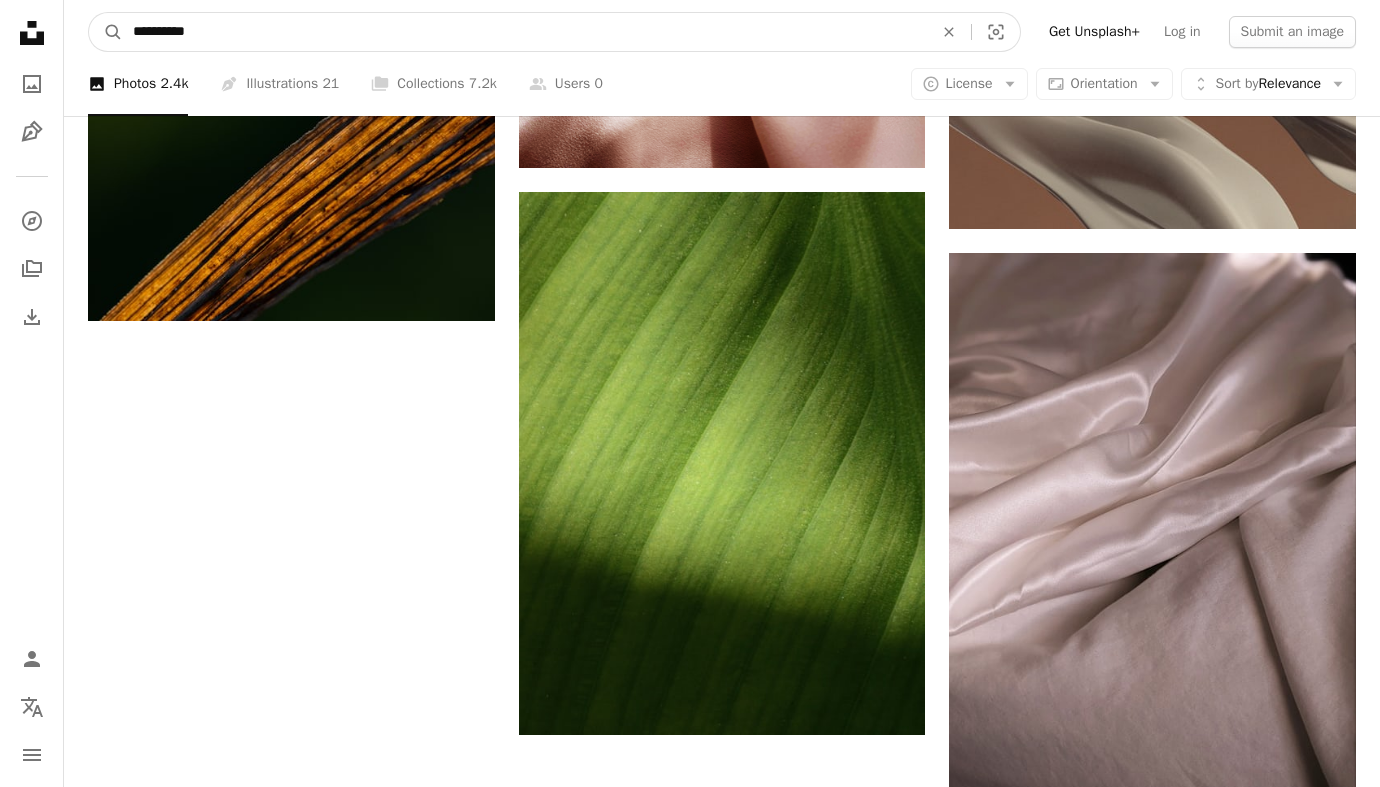 click on "A magnifying glass" at bounding box center (106, 32) 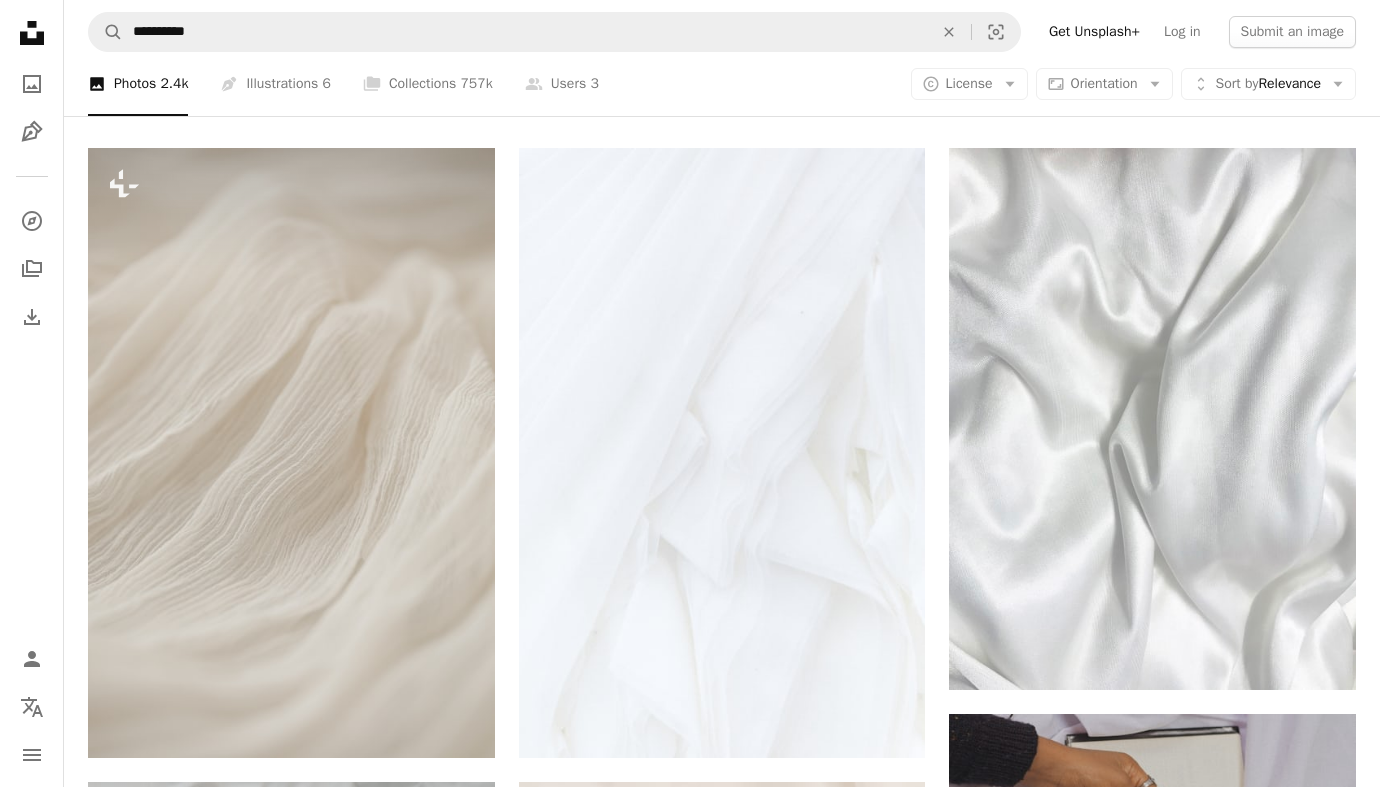 scroll, scrollTop: 157, scrollLeft: 0, axis: vertical 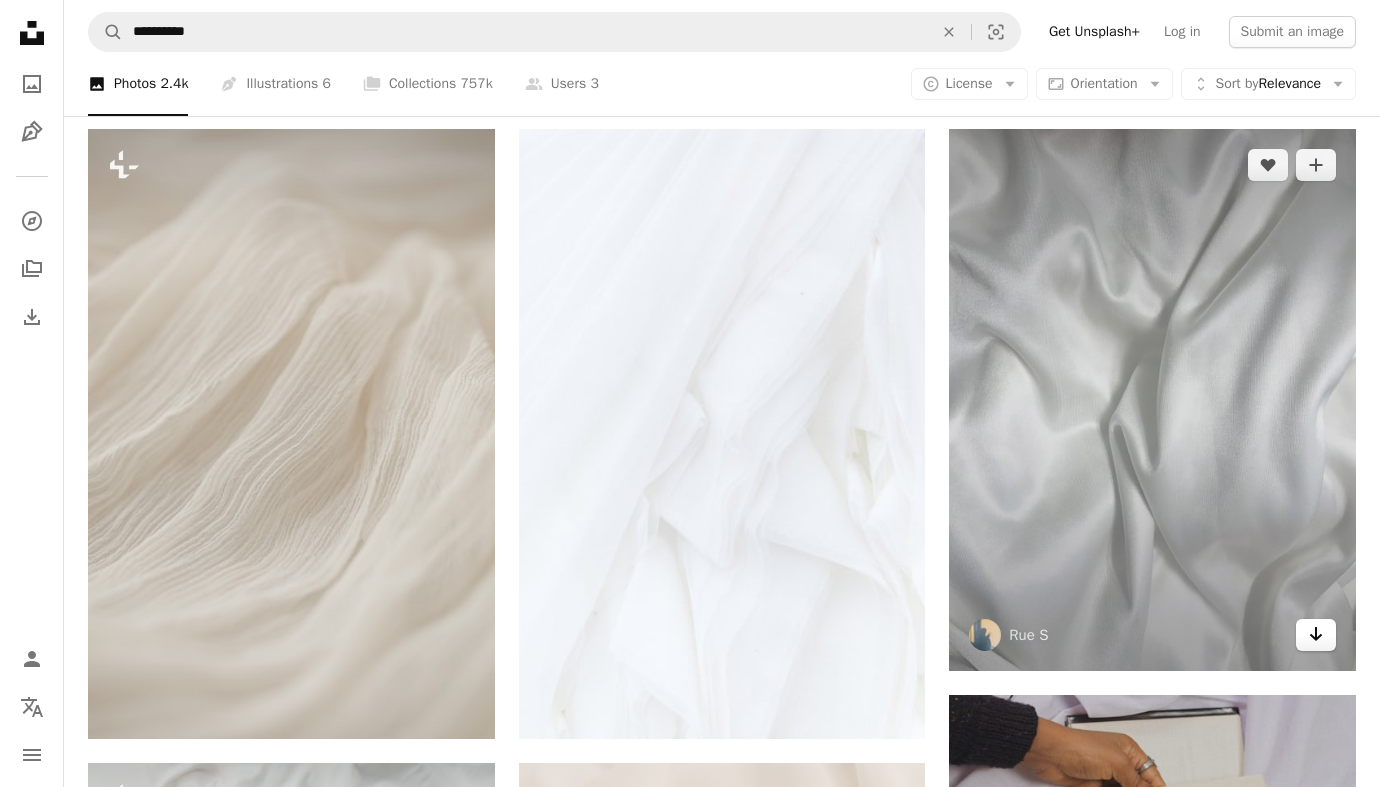 click on "Arrow pointing down" at bounding box center [1316, 635] 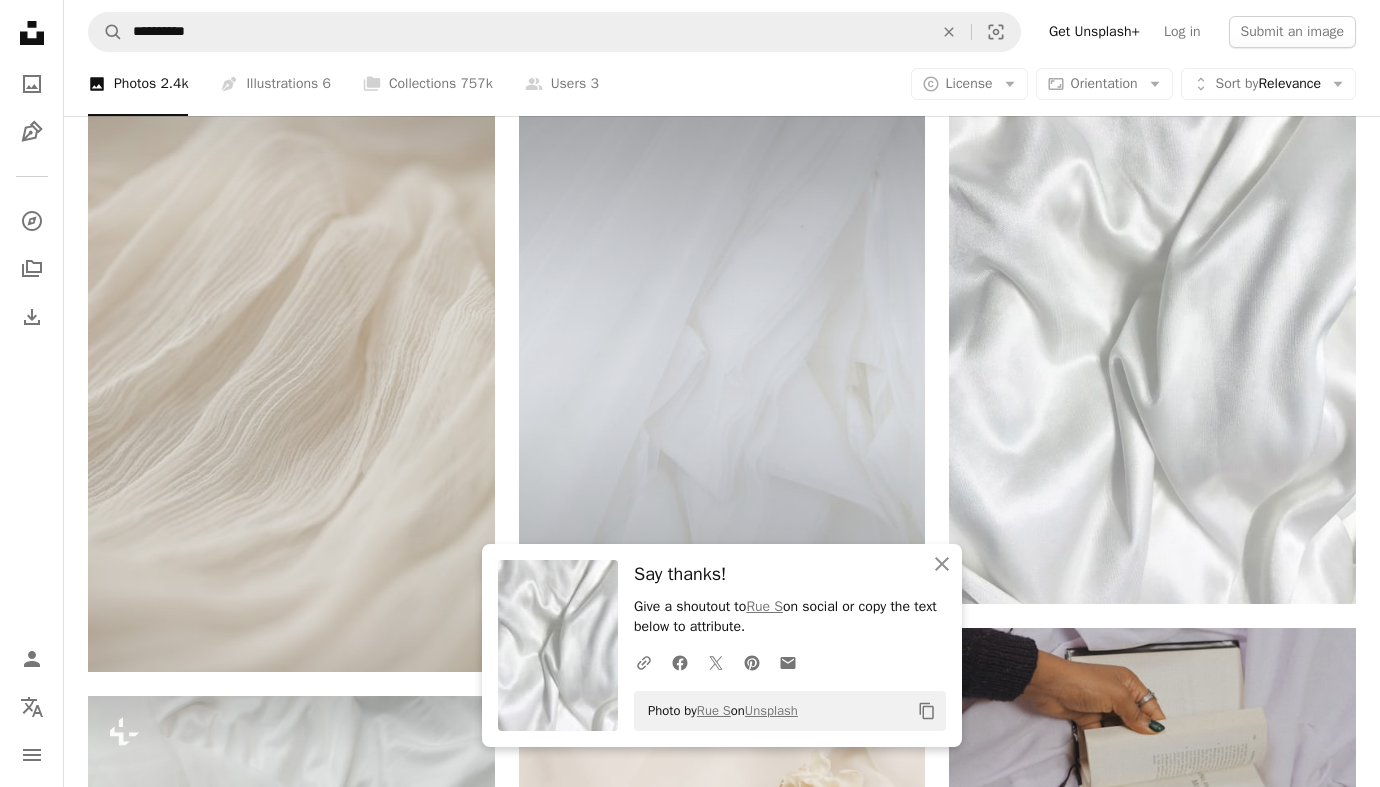scroll, scrollTop: 426, scrollLeft: 0, axis: vertical 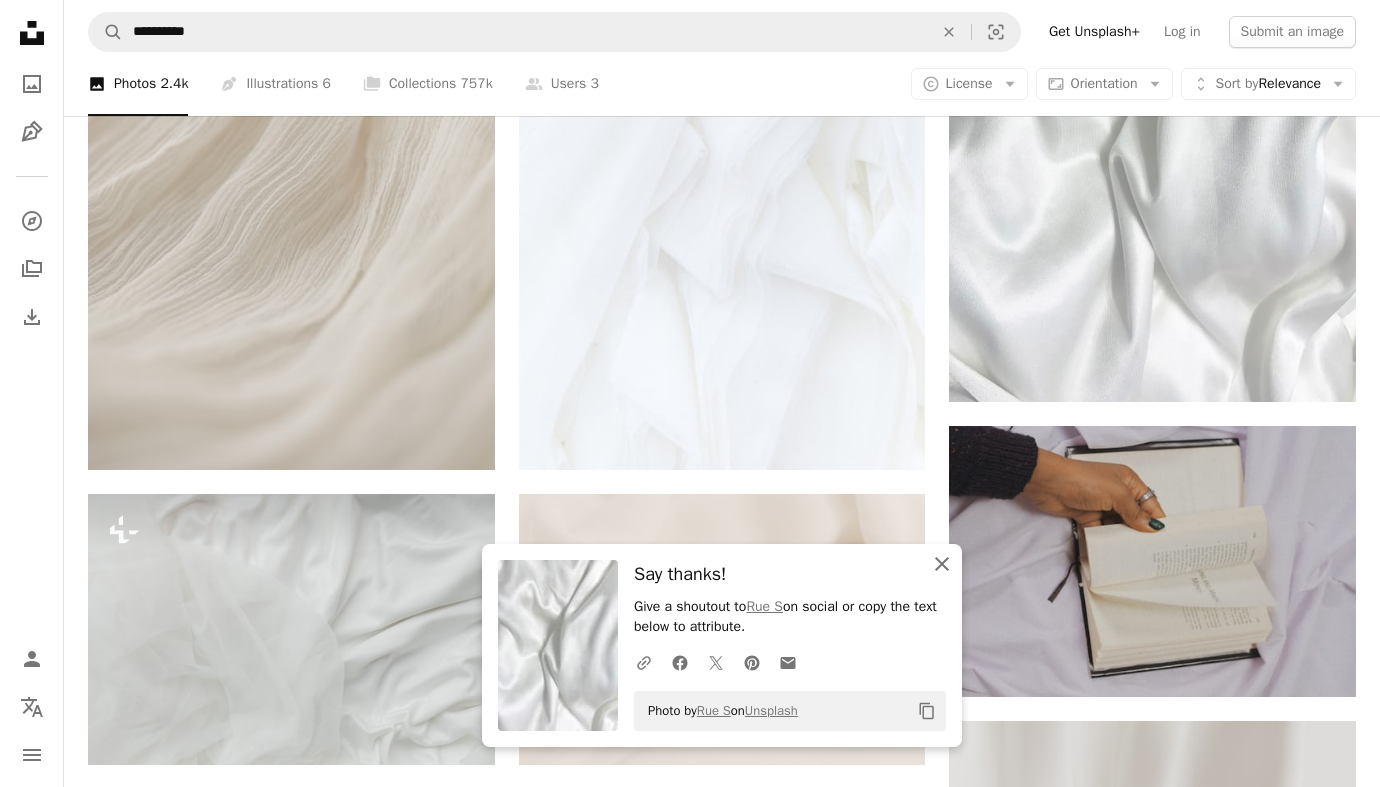 click on "An X shape" 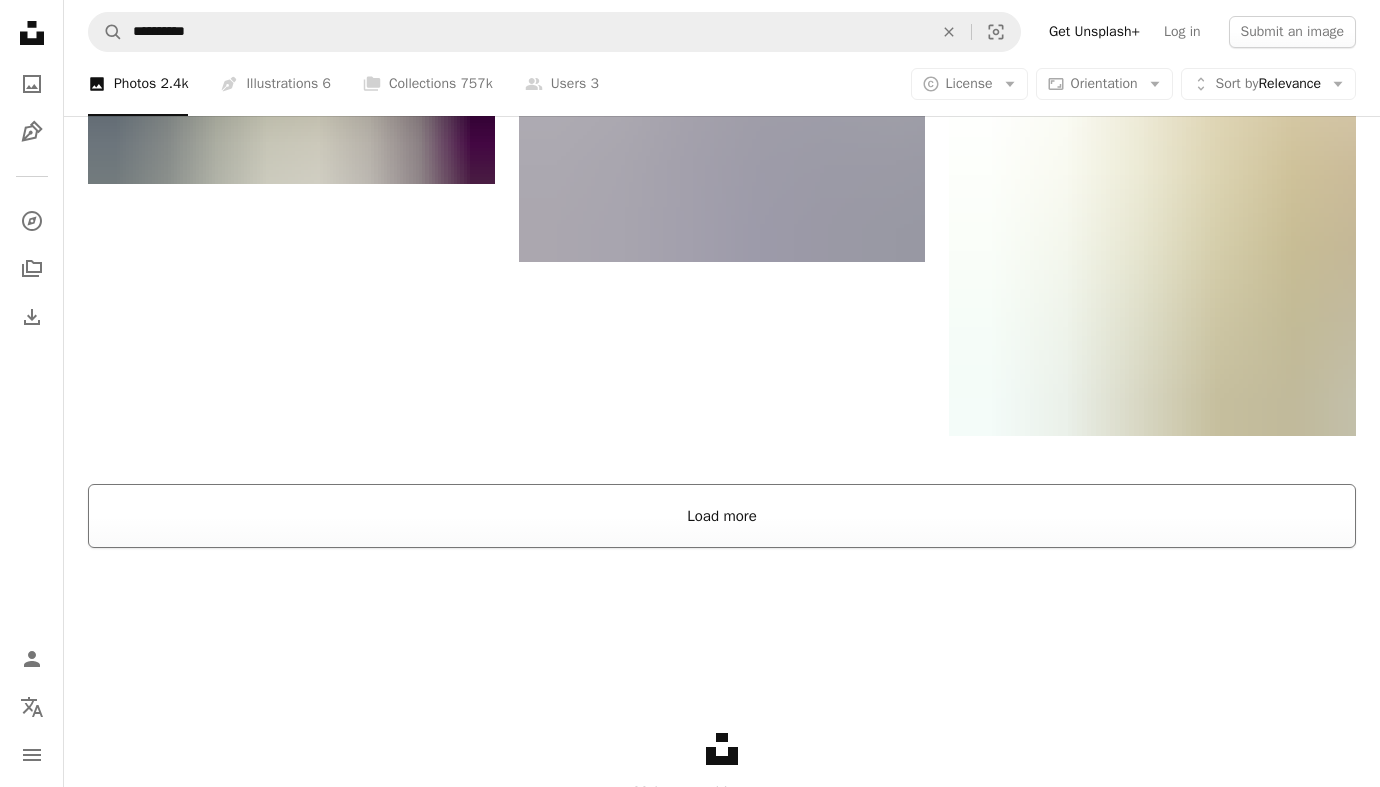 scroll, scrollTop: 3080, scrollLeft: 0, axis: vertical 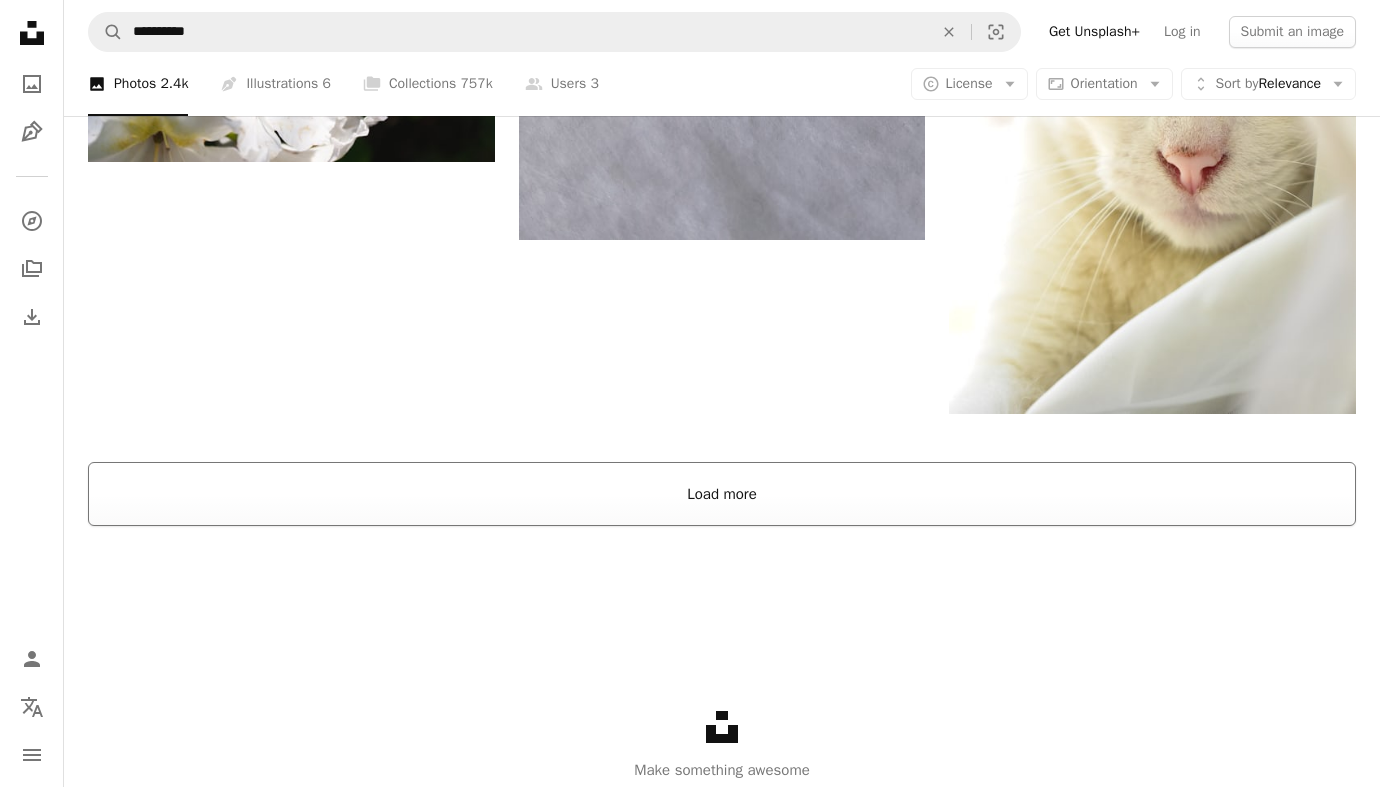 click on "Load more" at bounding box center (722, 494) 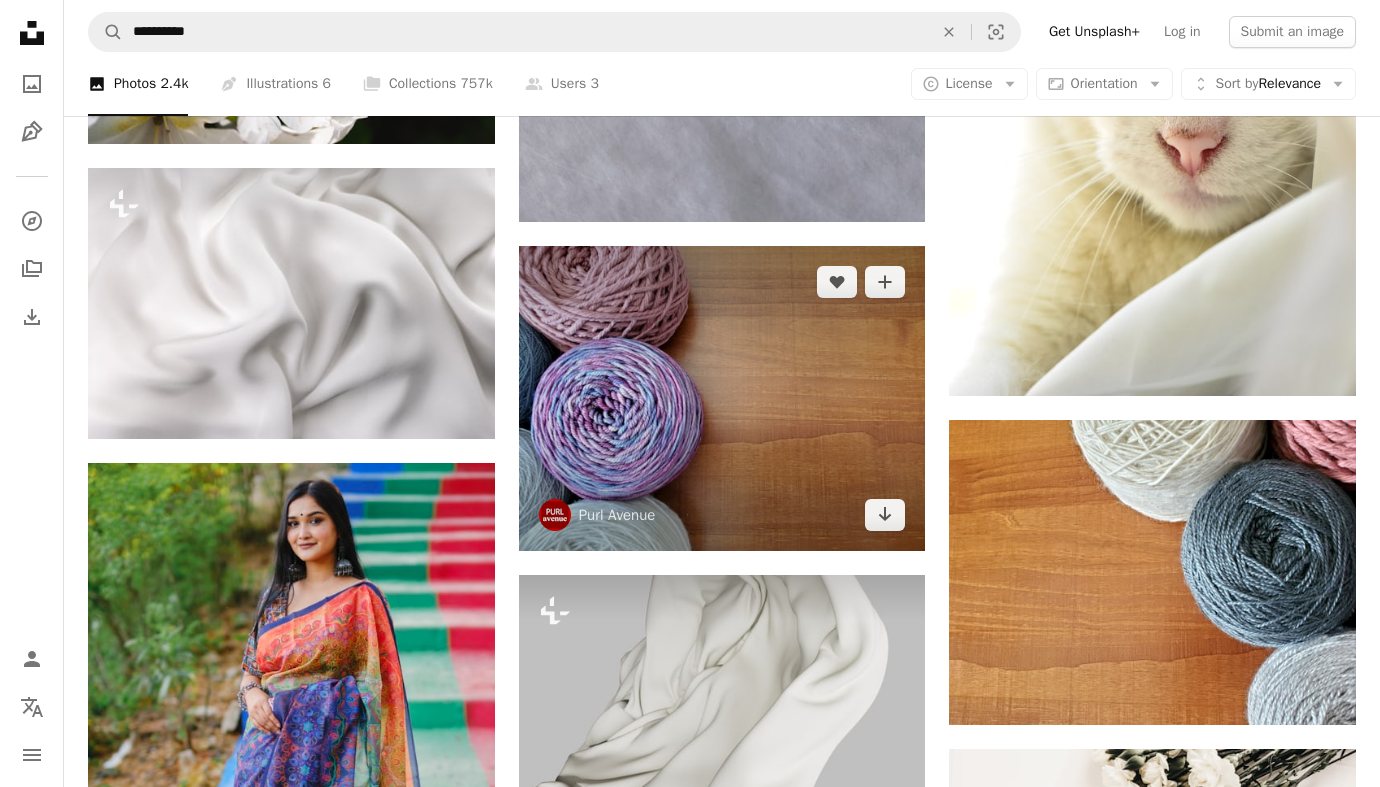 scroll, scrollTop: 3105, scrollLeft: 0, axis: vertical 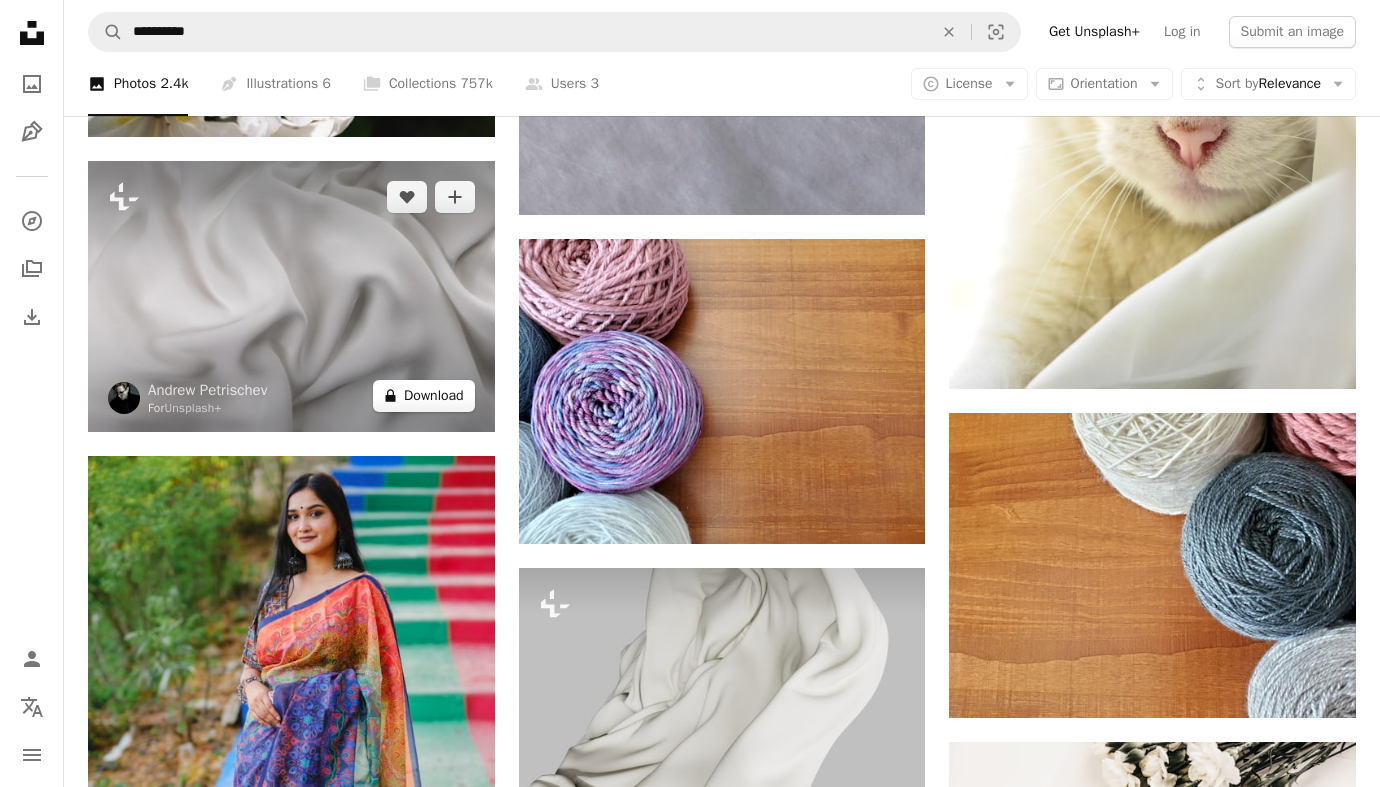click on "A lock Download" at bounding box center [424, 396] 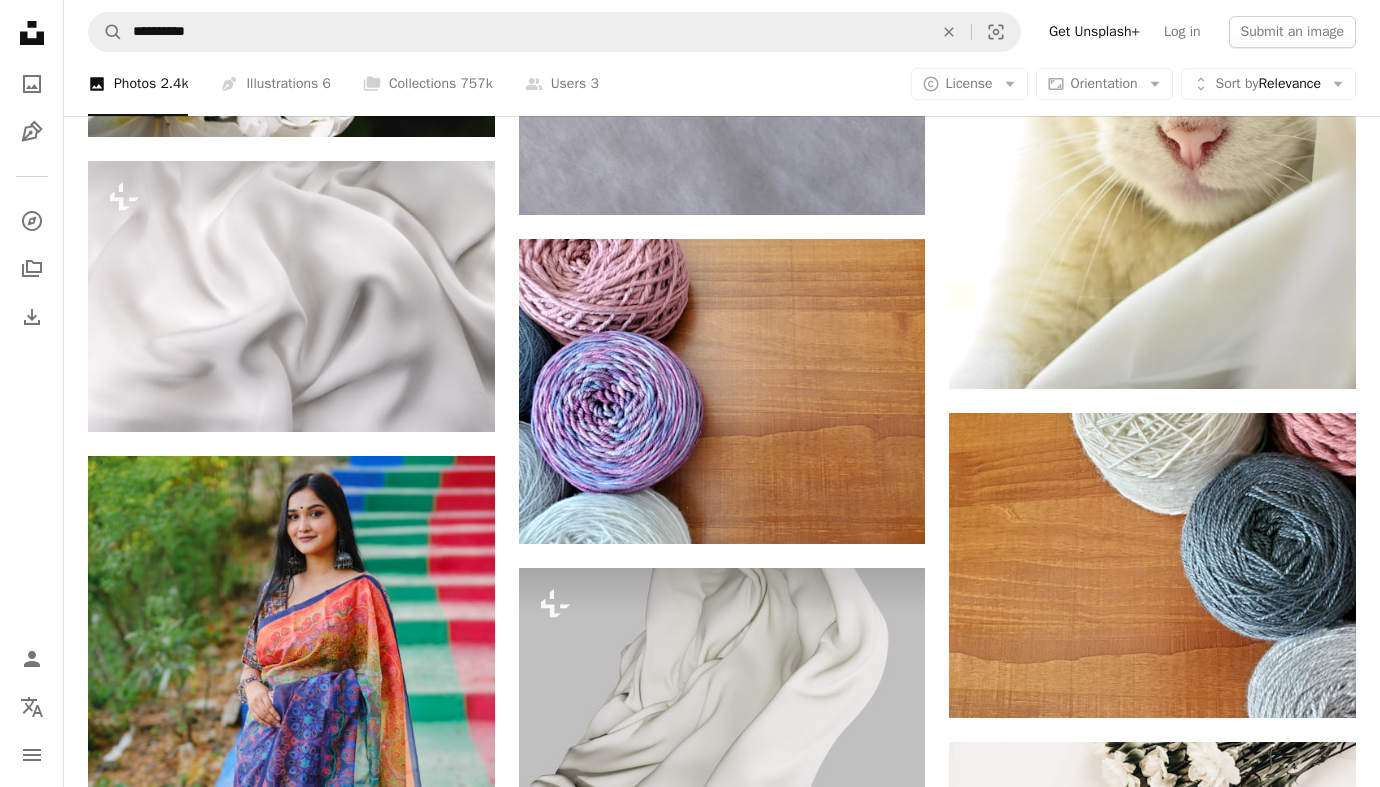 click on "Premium, ready to use images. Get unlimited access. A plus sign Members-only content added monthly A plus sign Unlimited royalty-free downloads A plus sign Illustrations  New A plus sign Enhanced legal protections yearly 66%  off monthly €12   €4 EUR per month * Get  Unsplash+ * When paid annually, billed upfront  €48 Taxes where applicable. Renews automatically. Cancel anytime." at bounding box center [868, 3275] 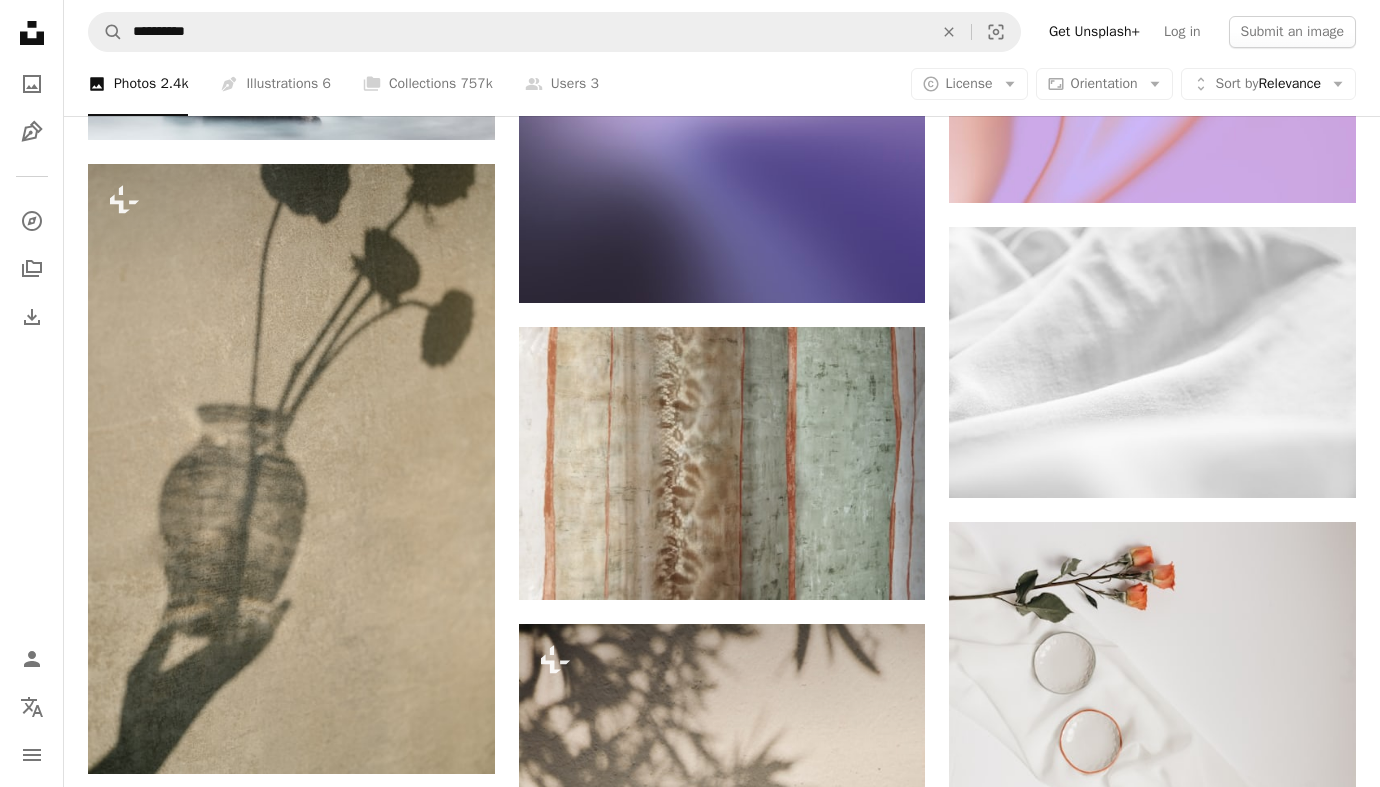 scroll, scrollTop: 4683, scrollLeft: 0, axis: vertical 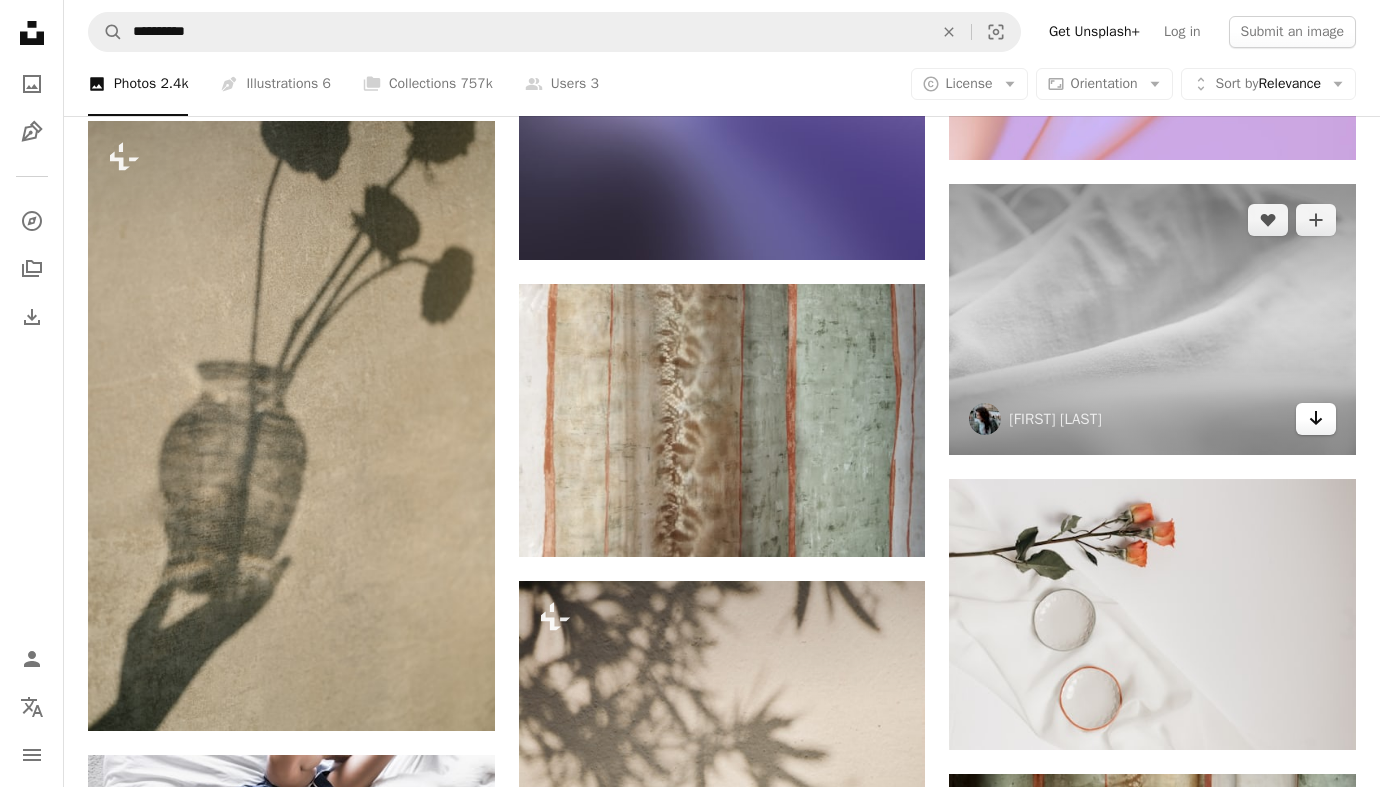 click on "Arrow pointing down" 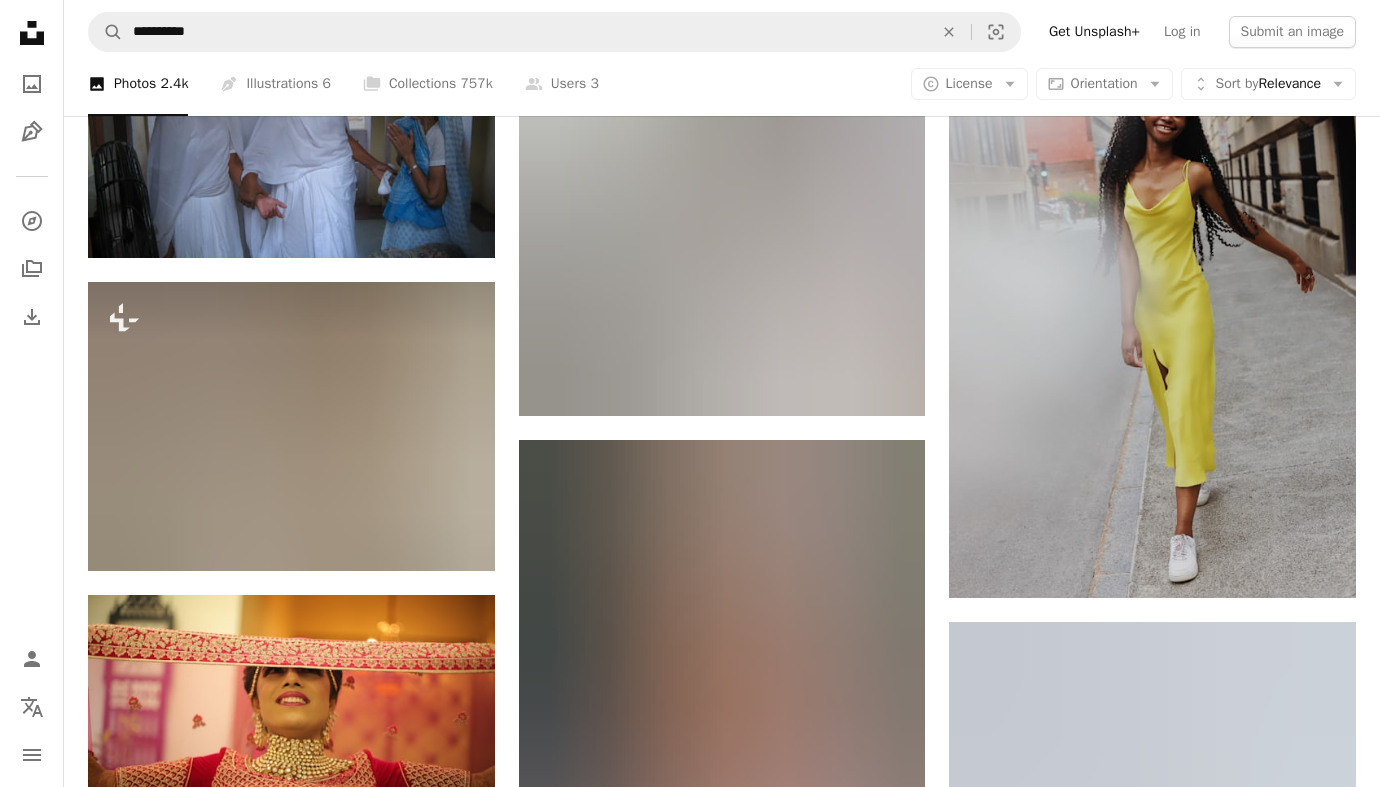 scroll, scrollTop: 7350, scrollLeft: 0, axis: vertical 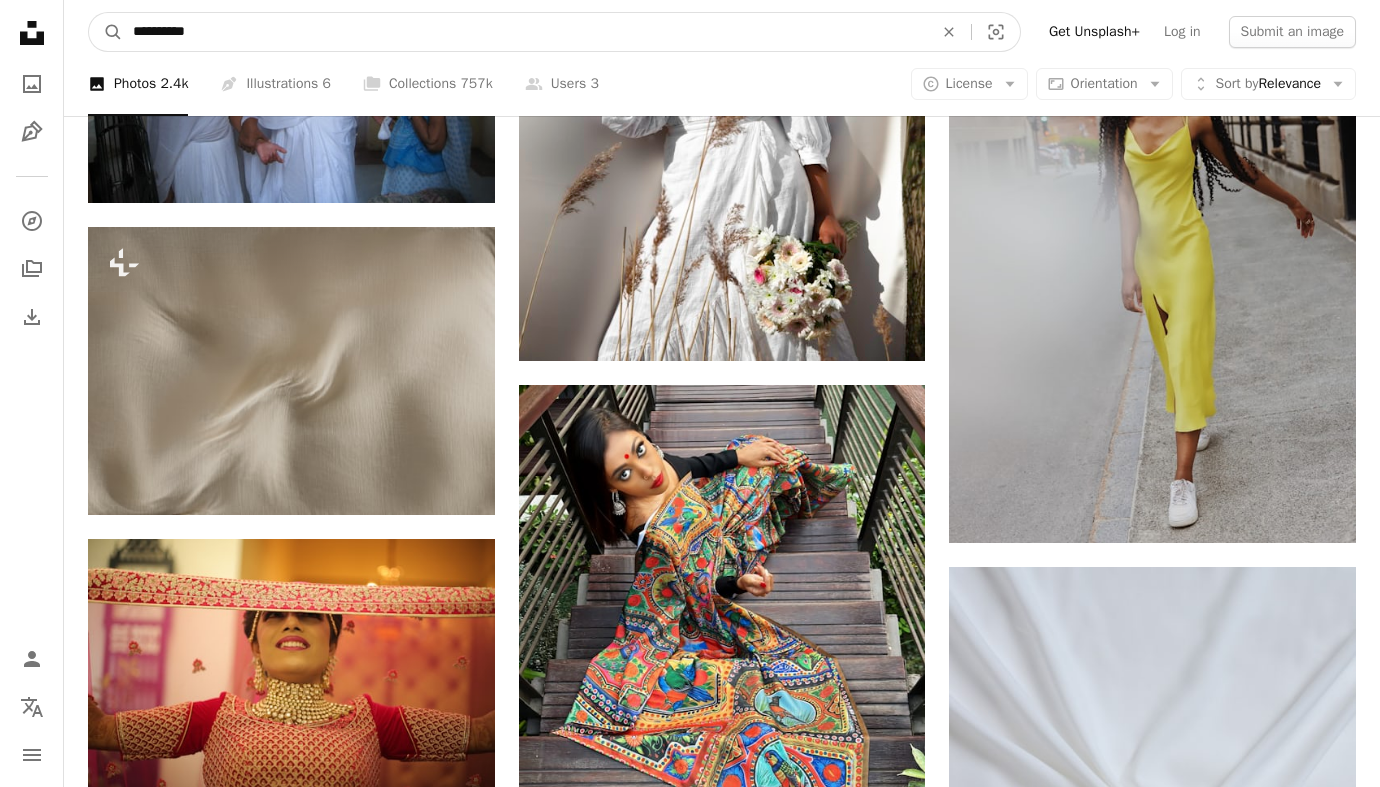 drag, startPoint x: 219, startPoint y: 26, endPoint x: 159, endPoint y: 32, distance: 60.299255 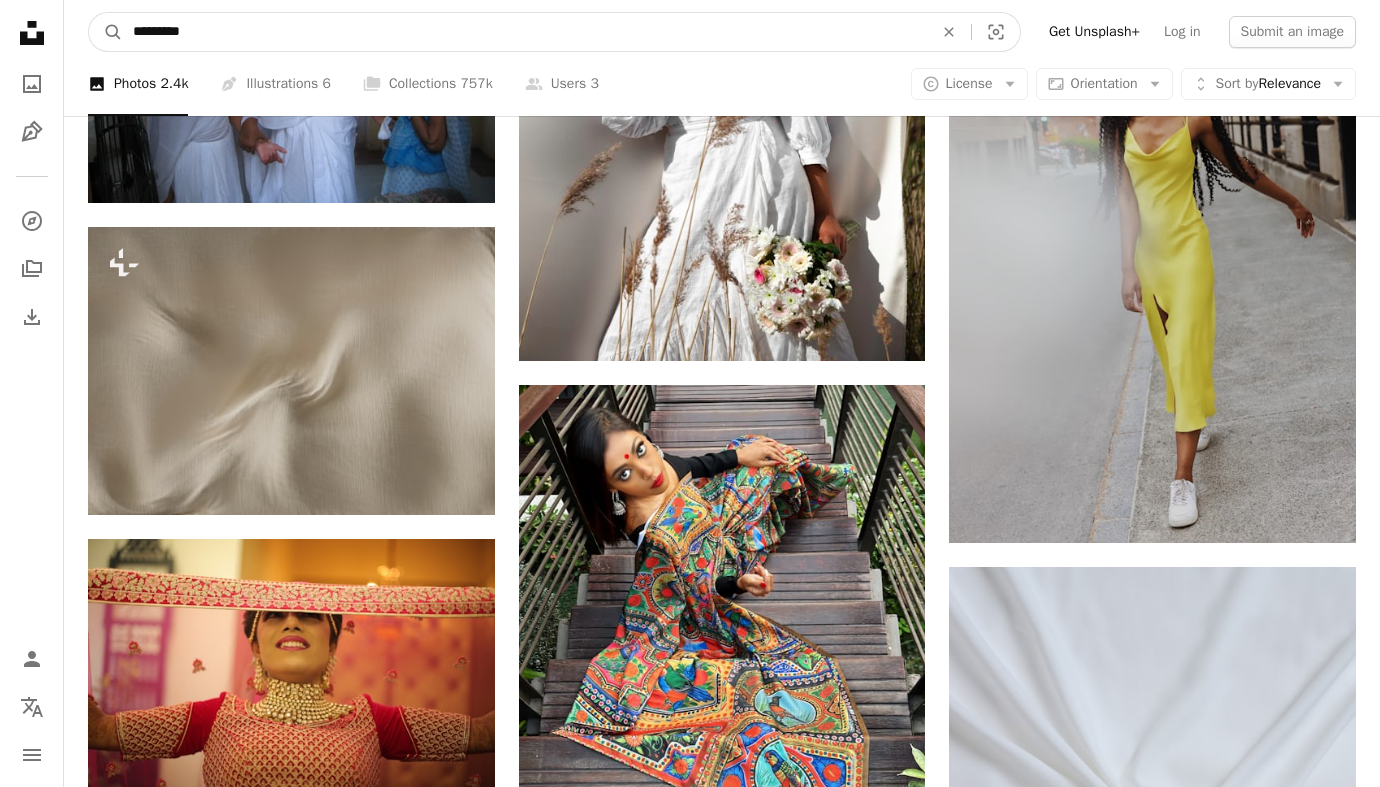 type on "**********" 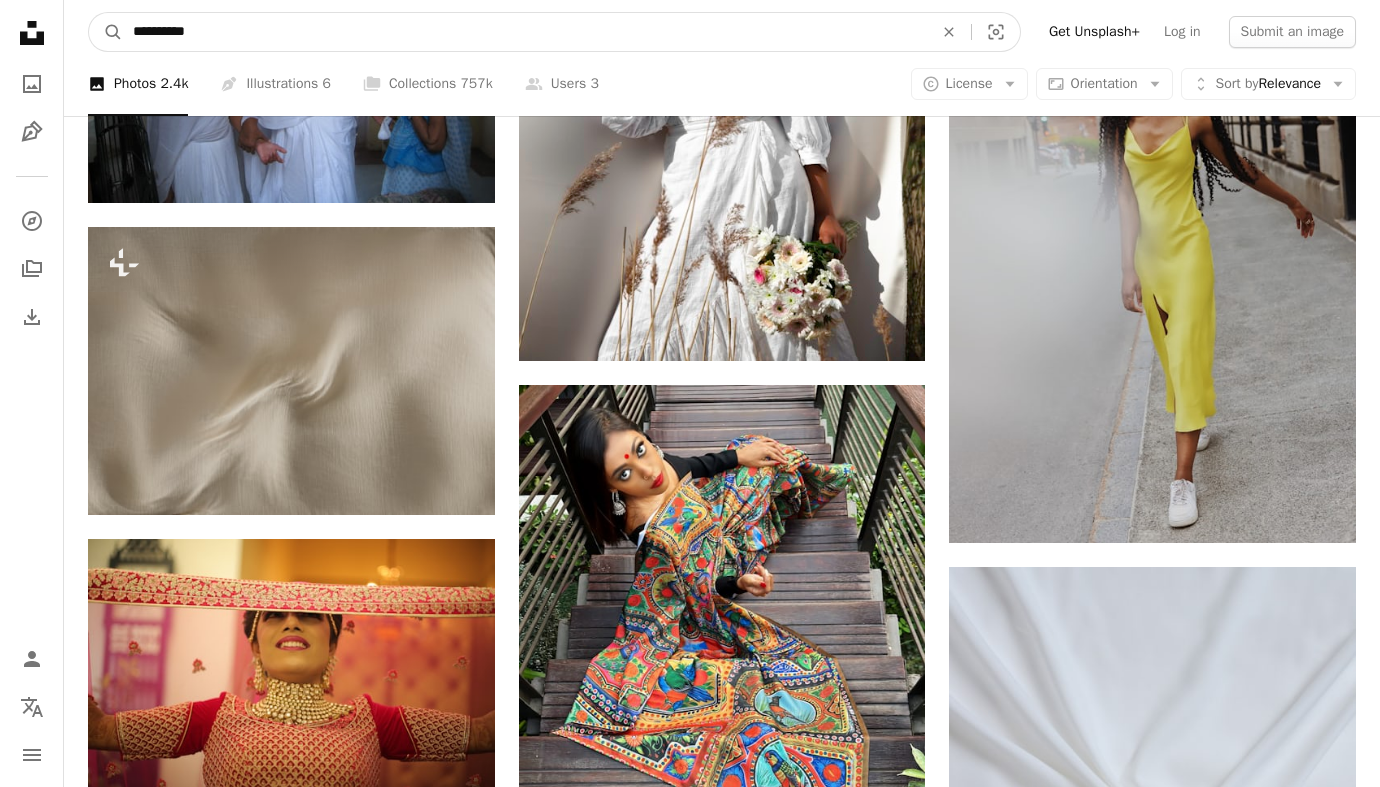 click on "A magnifying glass" at bounding box center [106, 32] 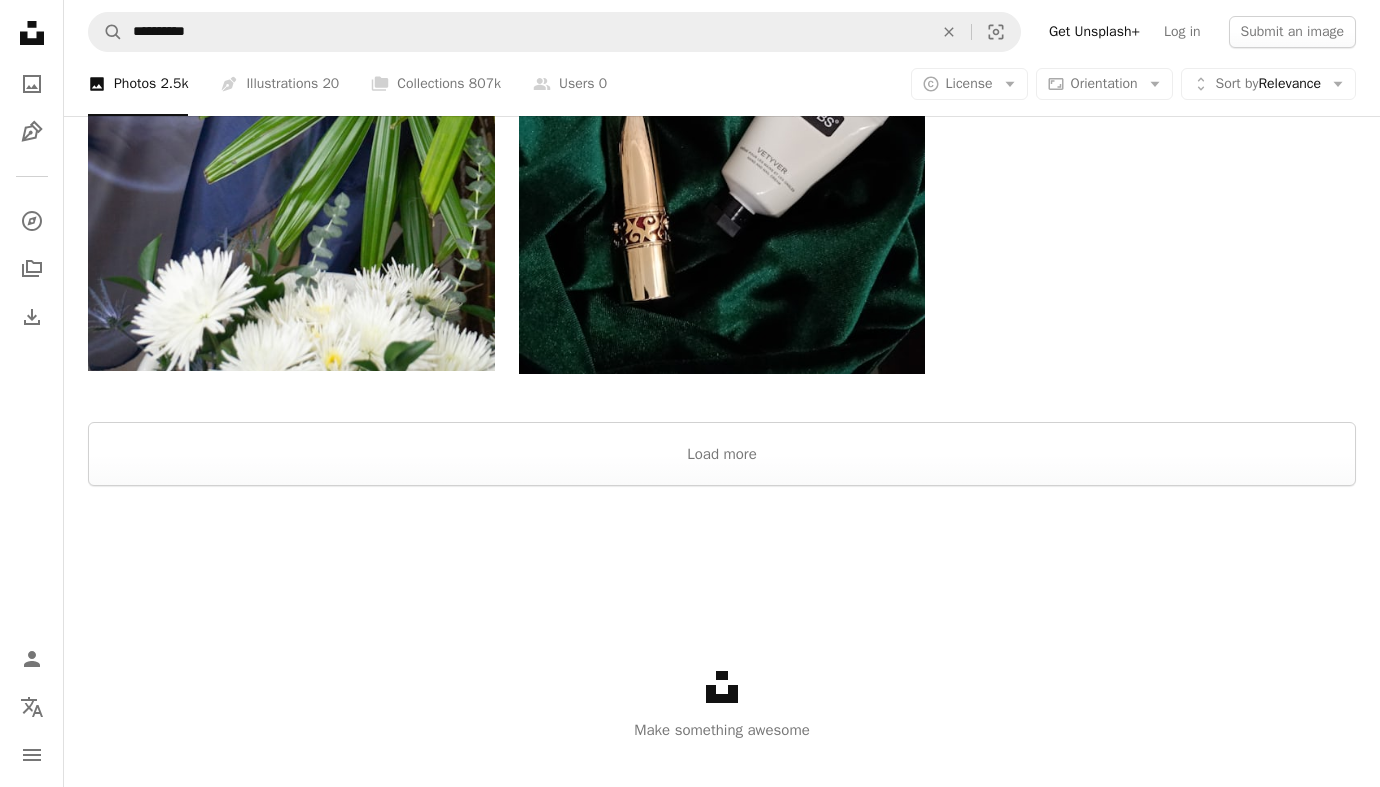 scroll, scrollTop: 3132, scrollLeft: 0, axis: vertical 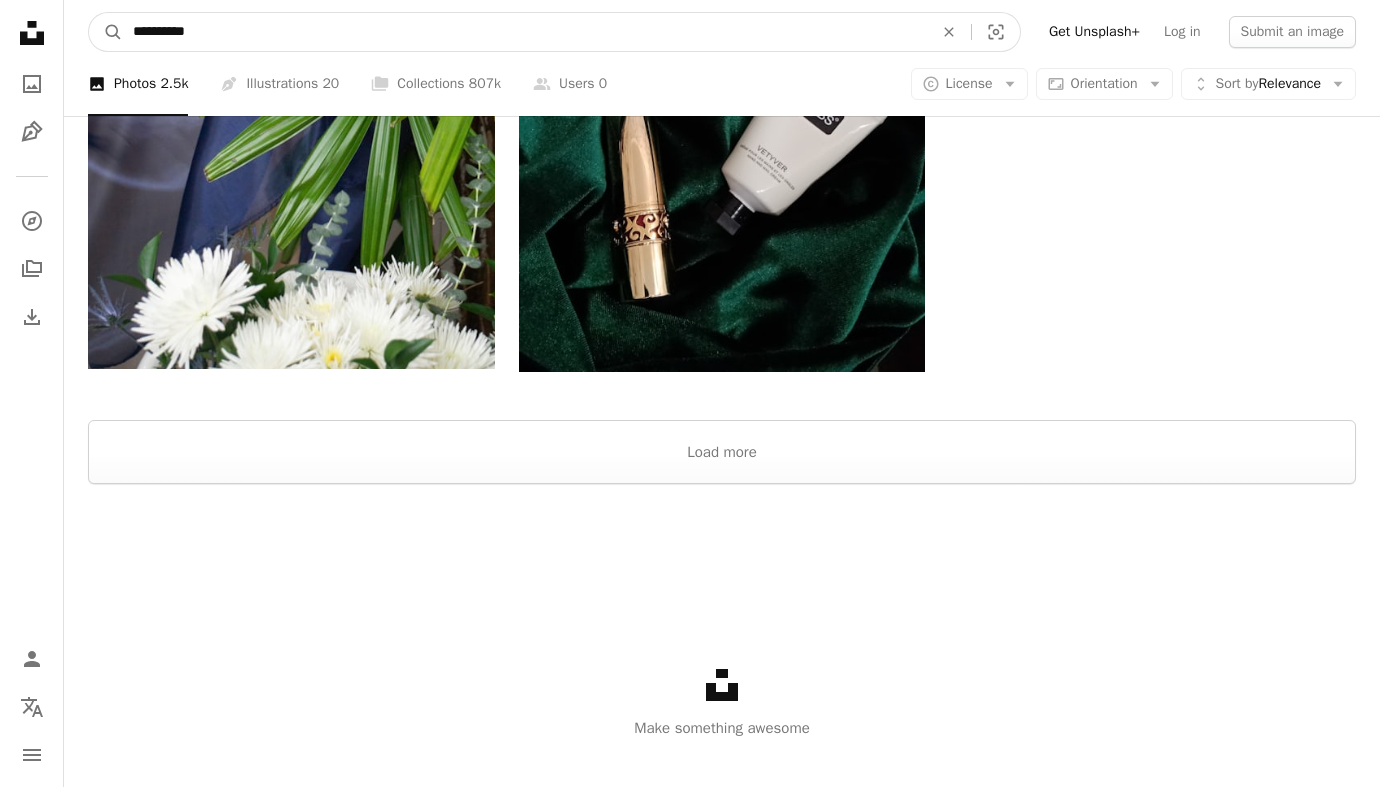 drag, startPoint x: 209, startPoint y: 30, endPoint x: 159, endPoint y: 29, distance: 50.01 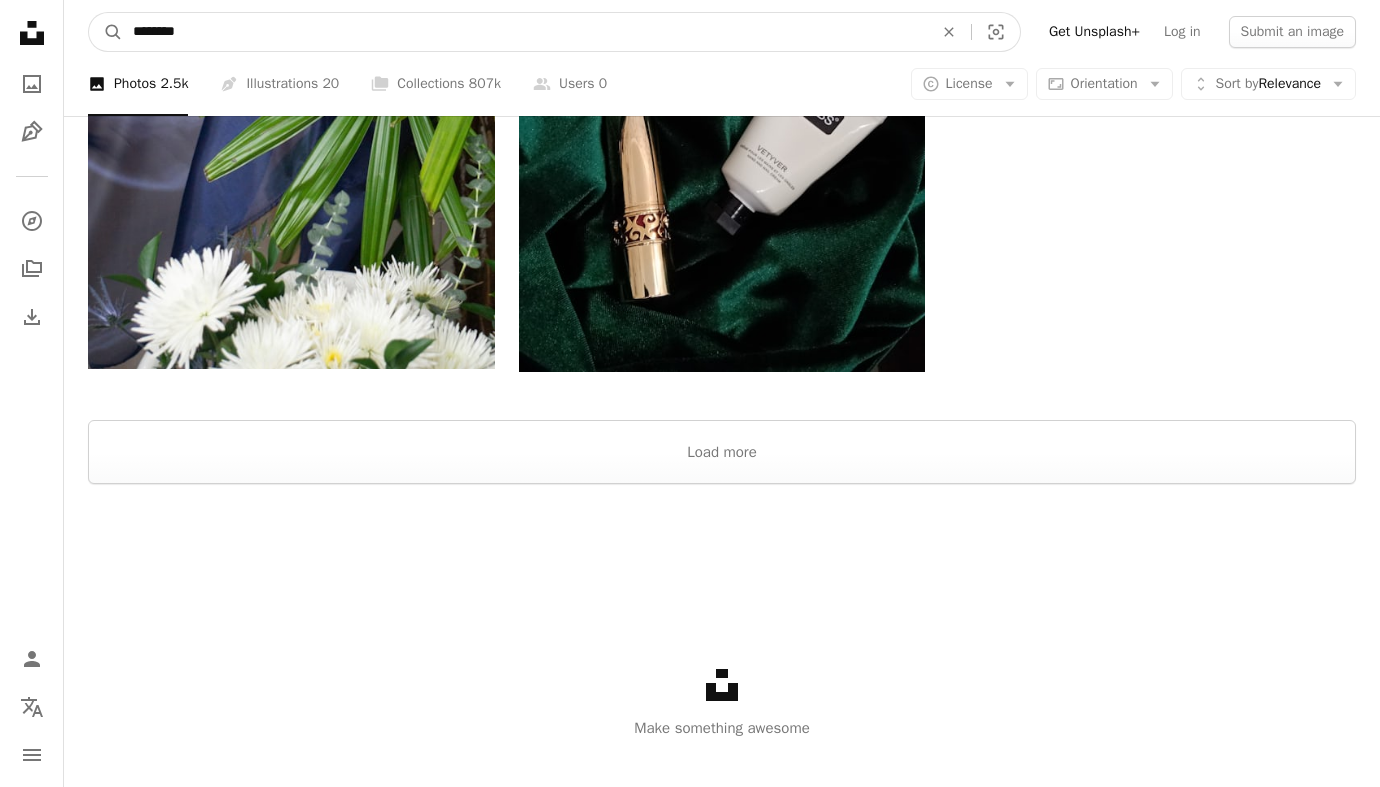 type on "*********" 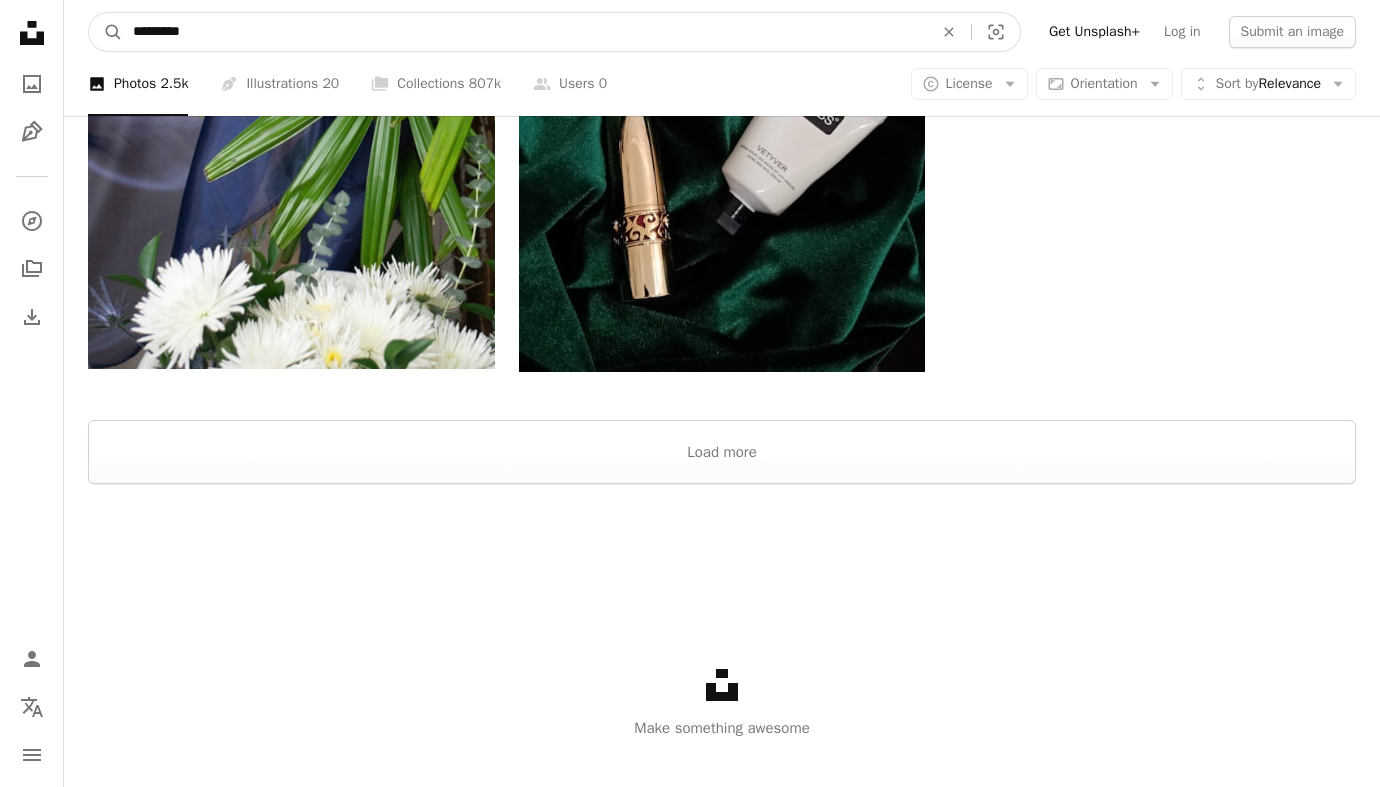 click on "A magnifying glass" at bounding box center (106, 32) 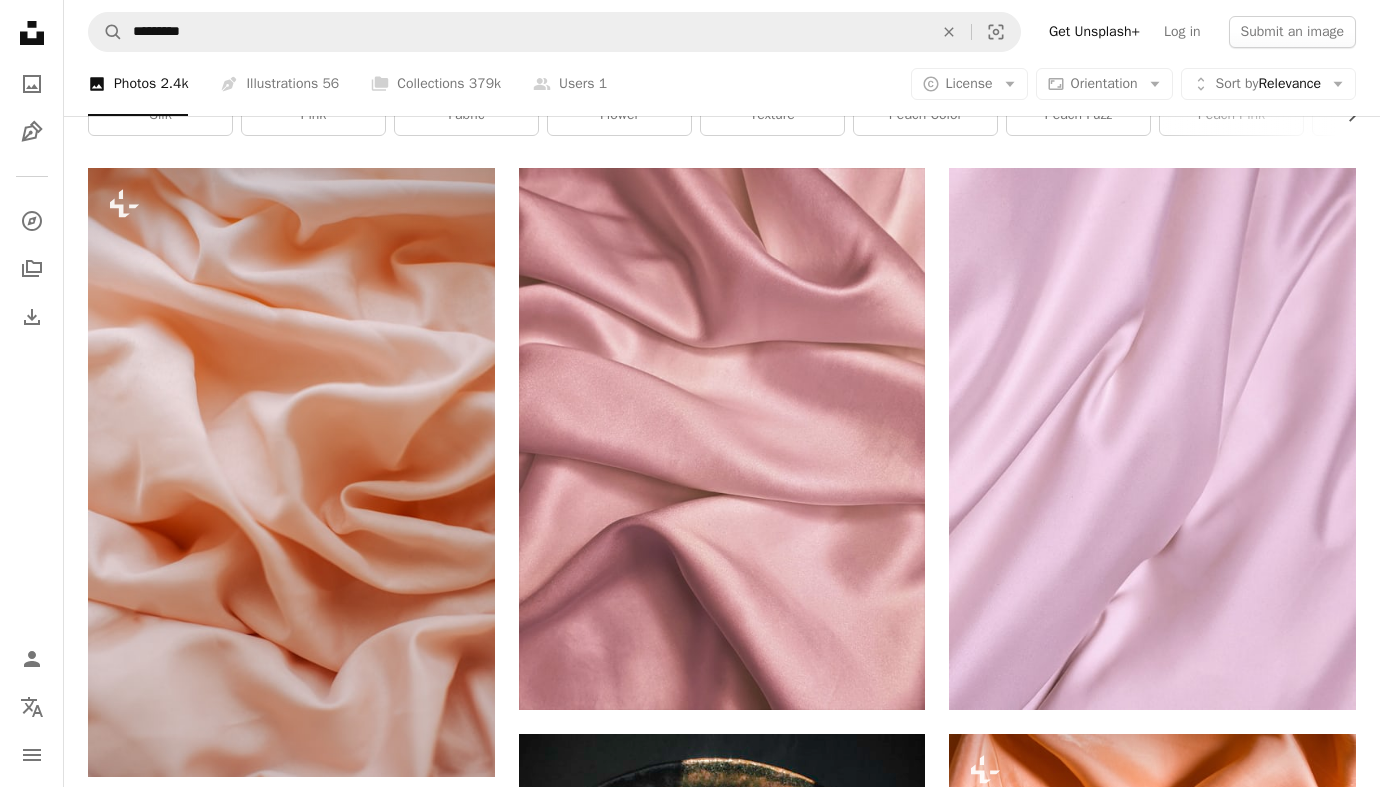 scroll, scrollTop: 158, scrollLeft: 0, axis: vertical 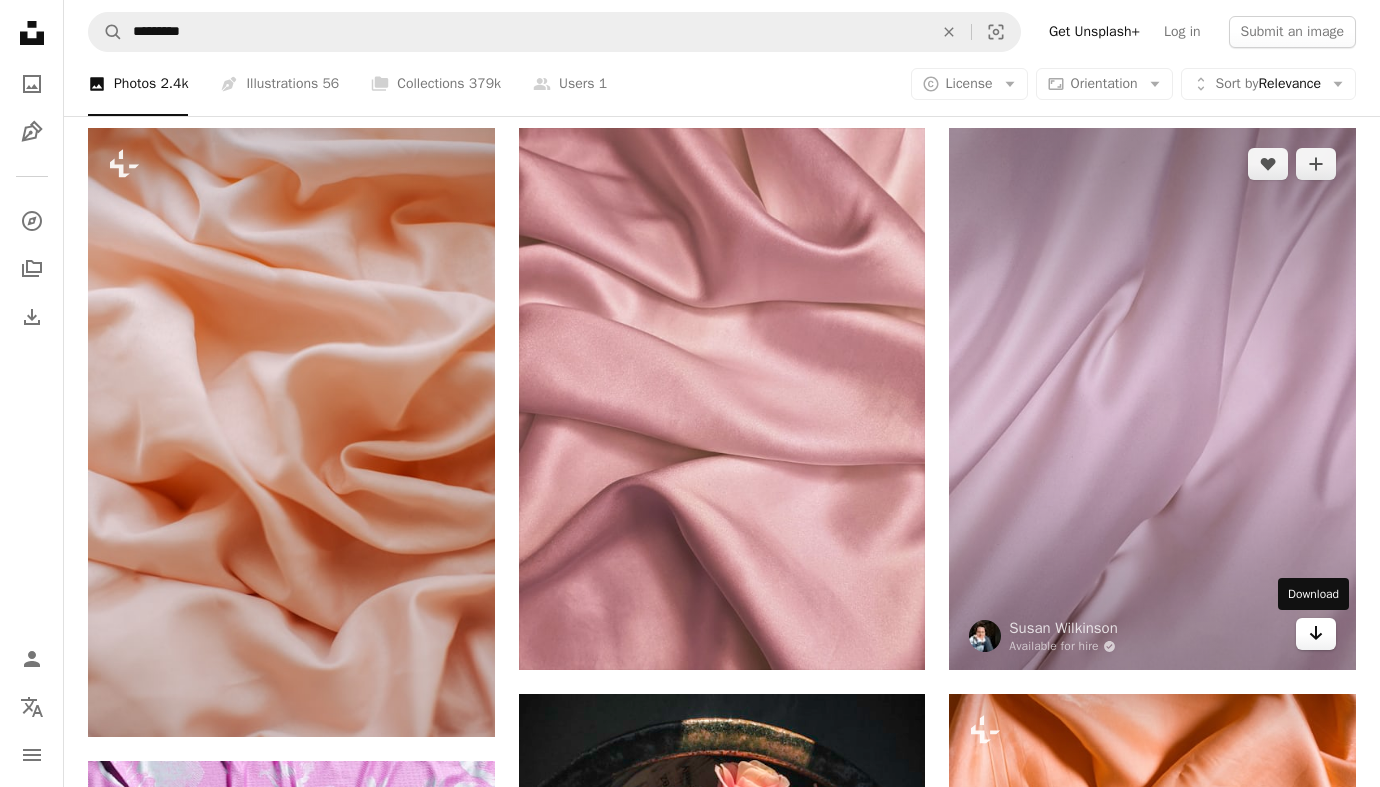 click 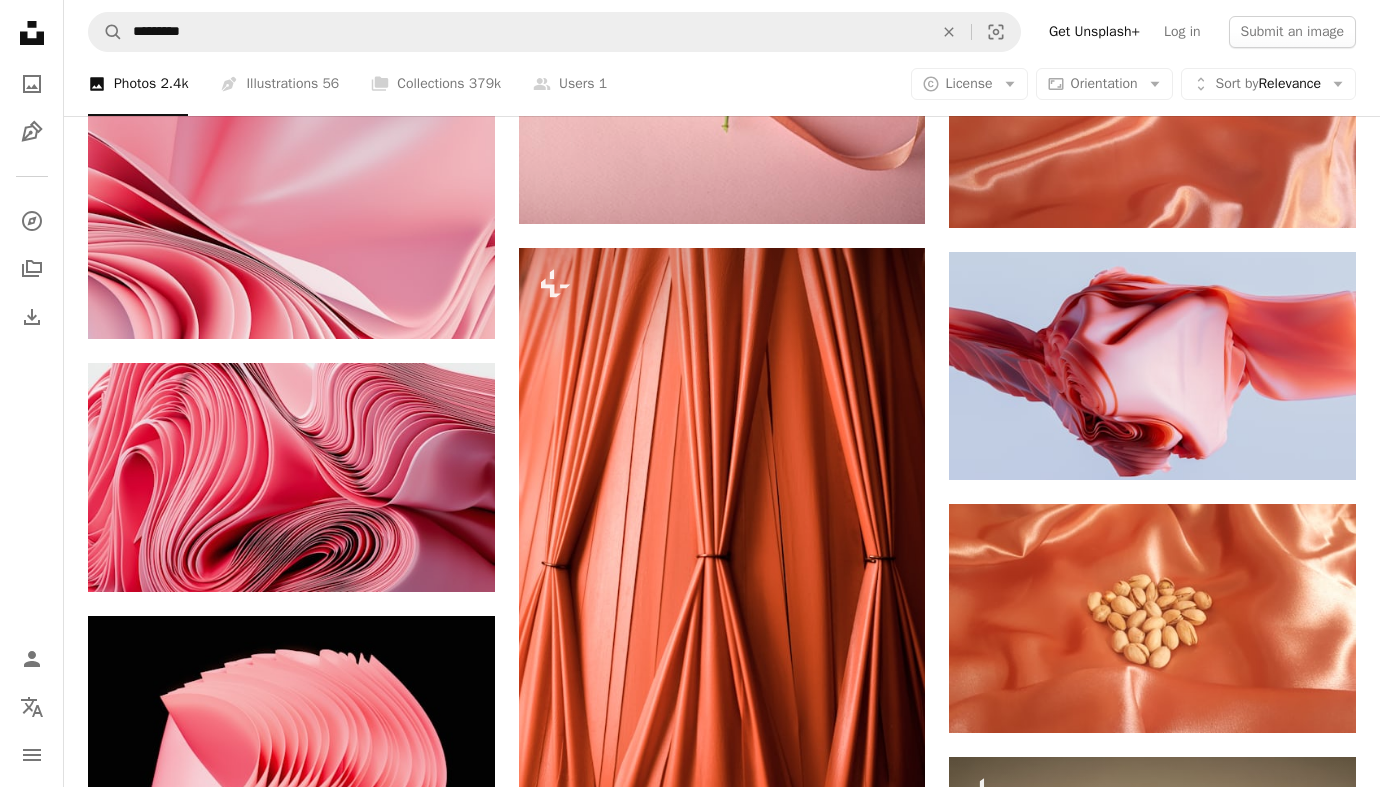 scroll, scrollTop: 1044, scrollLeft: 0, axis: vertical 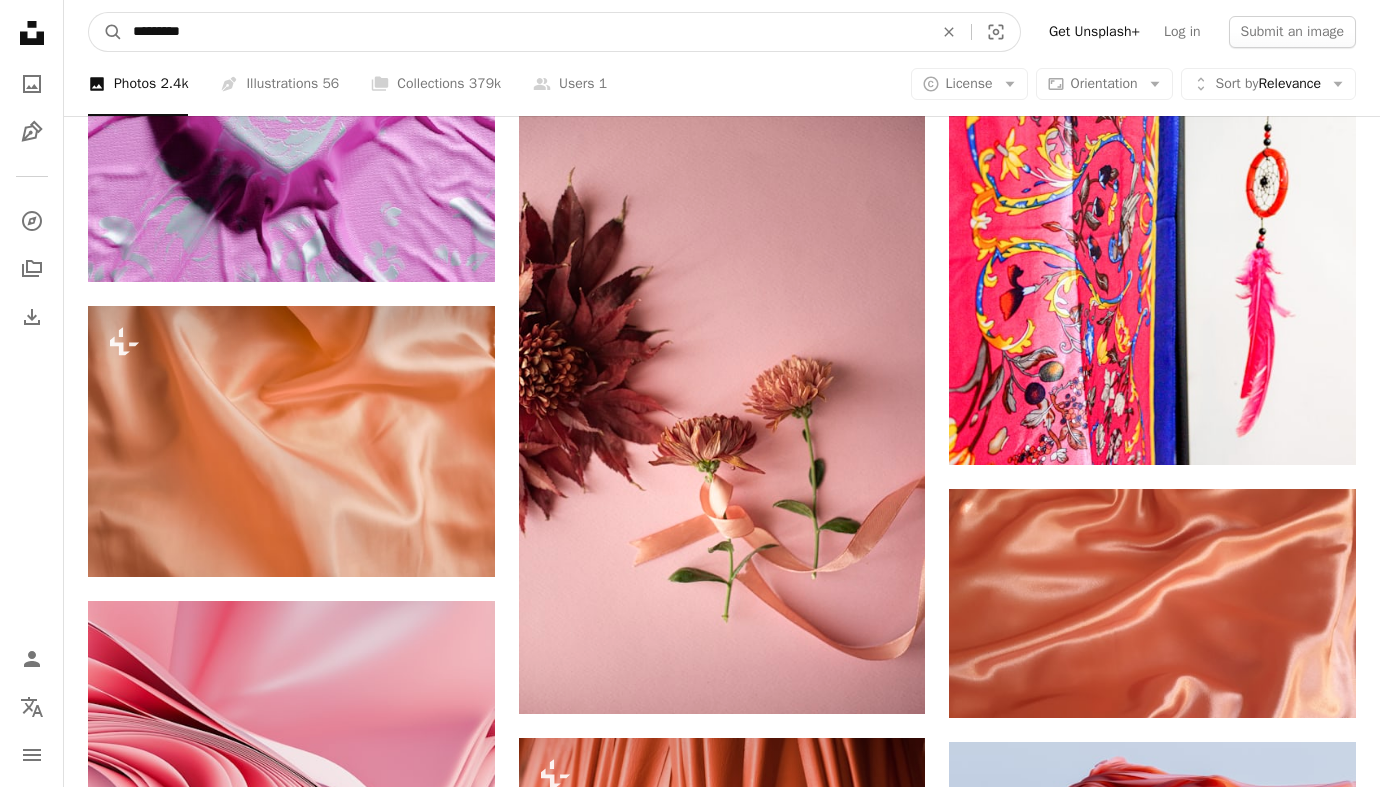 drag, startPoint x: 199, startPoint y: 21, endPoint x: 160, endPoint y: 30, distance: 40.024994 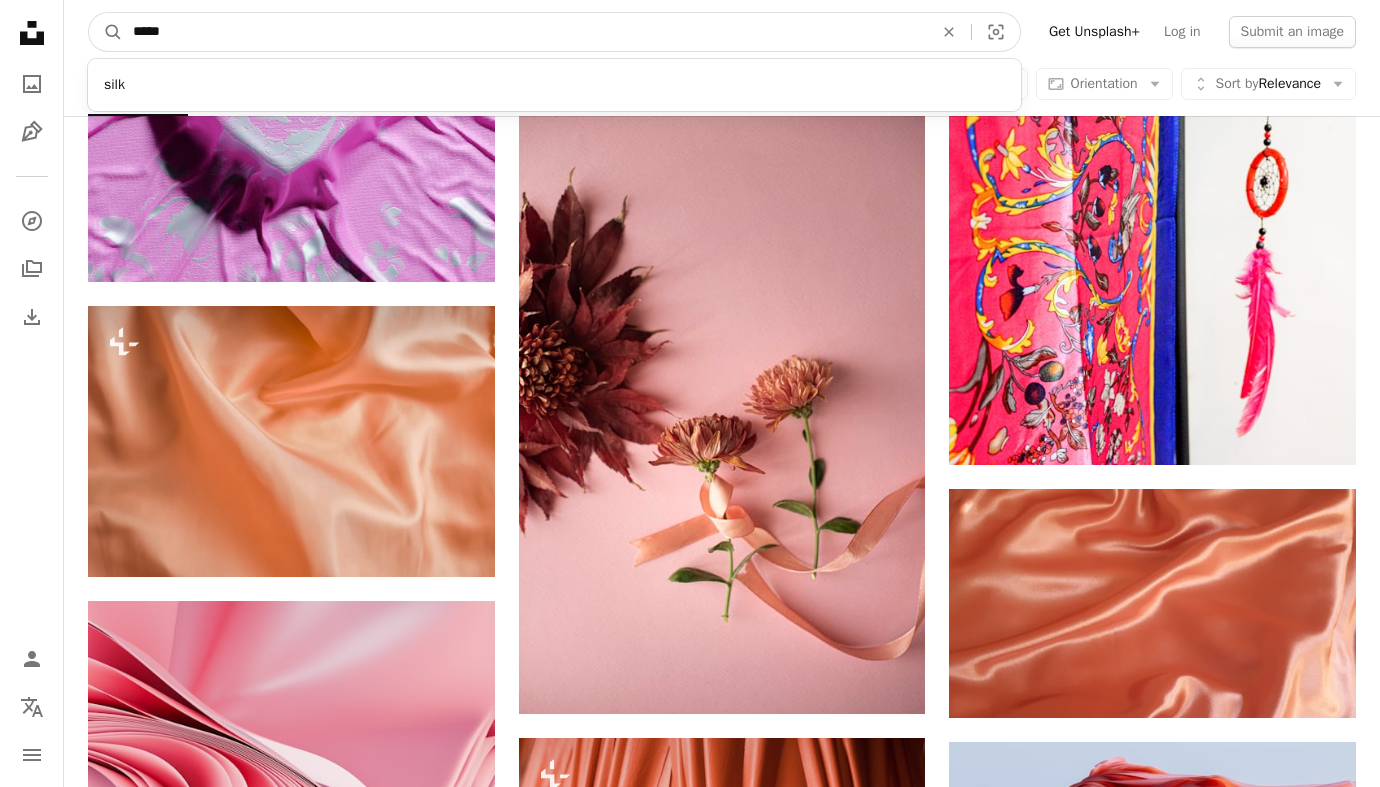 type on "****" 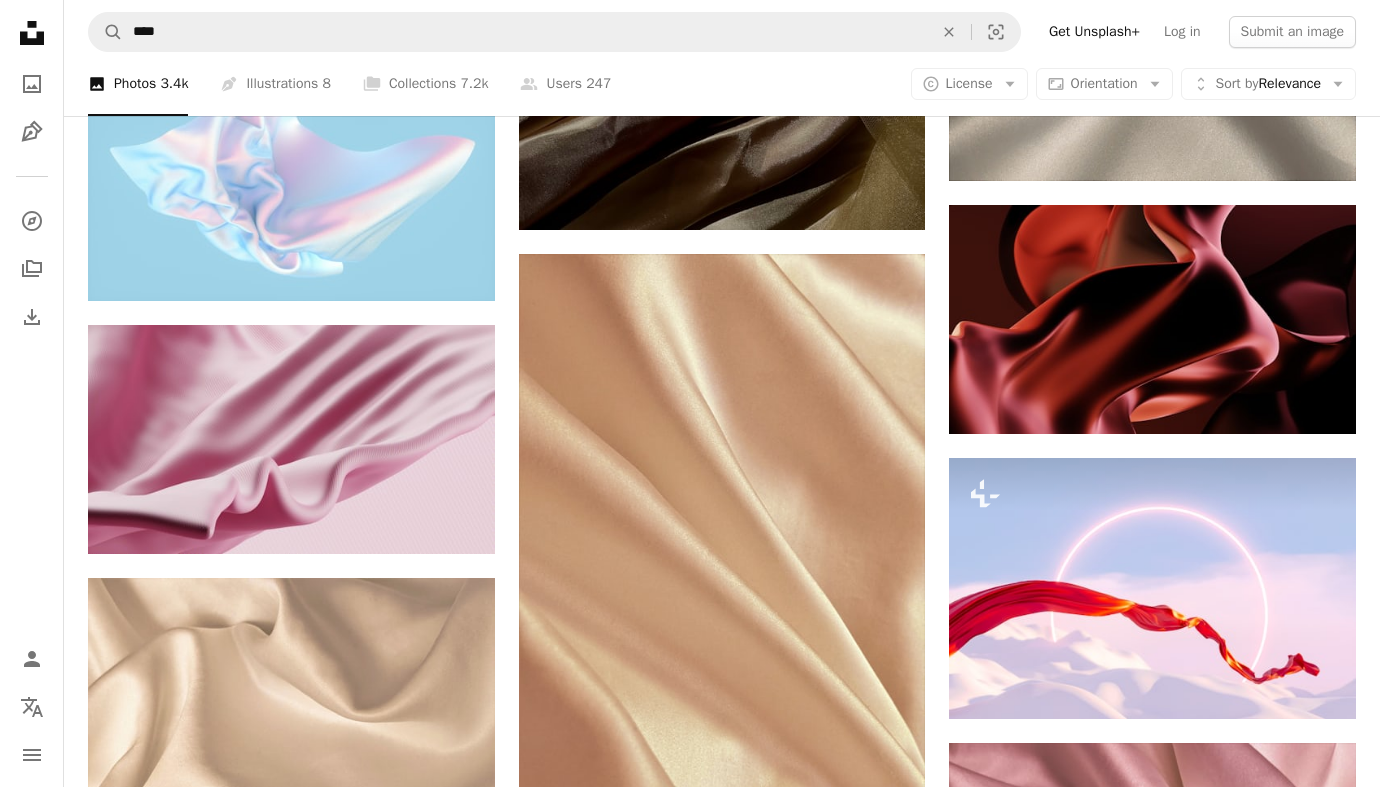 scroll, scrollTop: 2077, scrollLeft: 0, axis: vertical 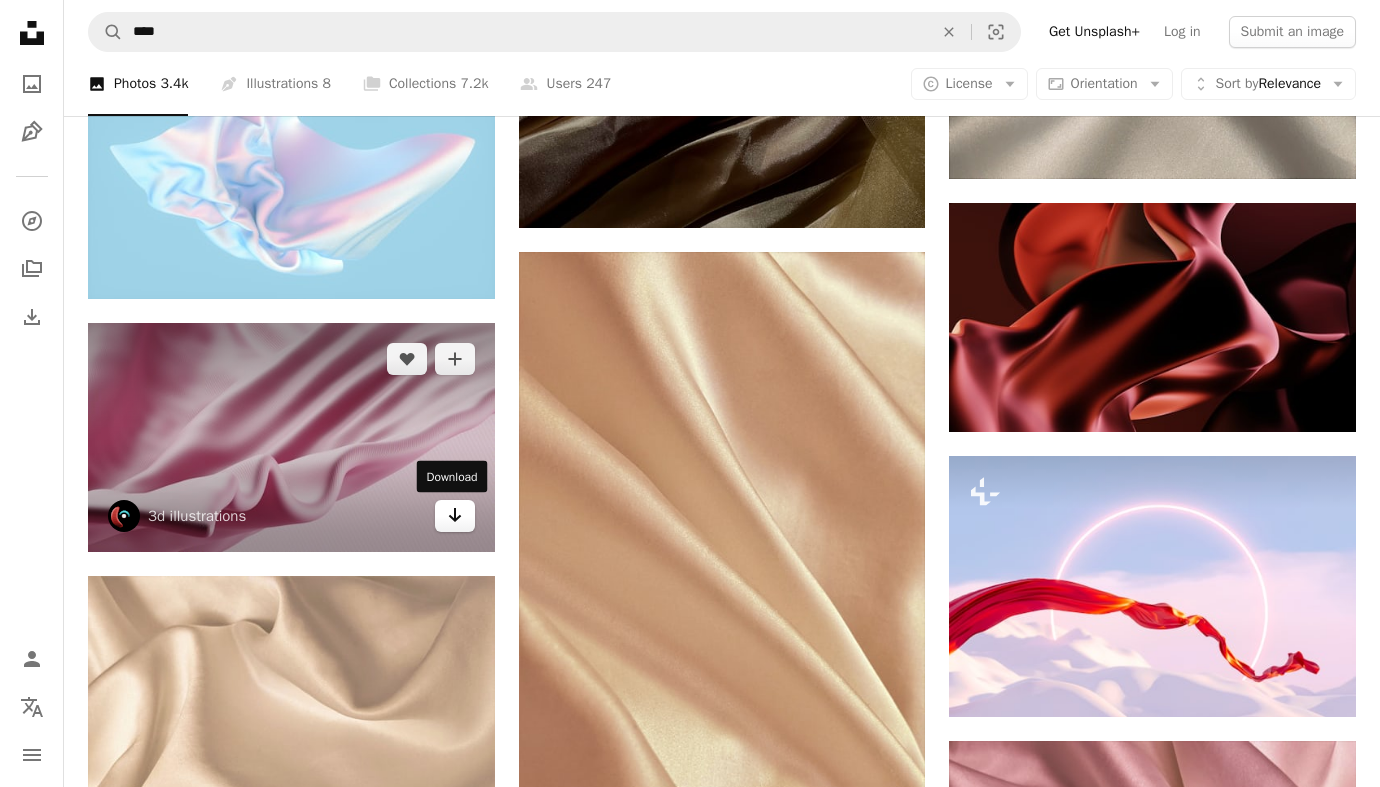 click on "Arrow pointing down" at bounding box center [455, 516] 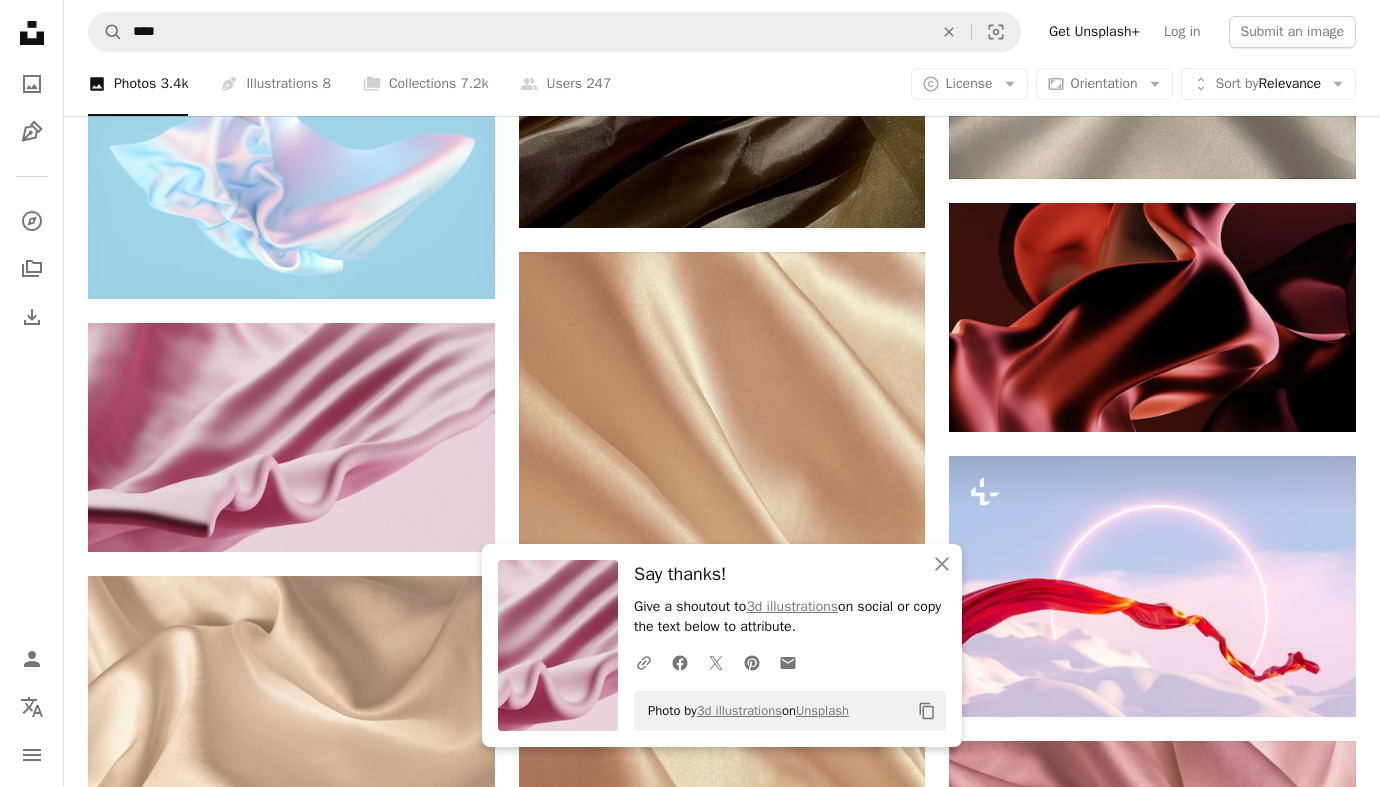 click on "Plus sign for Unsplash+ A heart A plus sign Getty Images For  Unsplash+ A lock Download Plus sign for Unsplash+ A heart A plus sign Karolina Grabowska For  Unsplash+ A lock Download Plus sign for Unsplash+ A heart A plus sign Getty Images For  Unsplash+ A lock Download A heart A plus sign Rue S Arrow pointing down Plus sign for Unsplash+ A heart A plus sign Getty Images For  Unsplash+ A lock Download A heart A plus sign 3d illustrations Arrow pointing down A heart A plus sign Susan Wilkinson Available for hire A checkmark inside of a circle Arrow pointing down A heart A plus sign Aperture Vintage Arrow pointing down Plus sign for Unsplash+ A heart A plus sign Karolina Grabowska For  Unsplash+ A lock Download A heart A plus sign Waro Photos Available for hire A checkmark inside of a circle Arrow pointing down –– ––– –––  –– ––– –  ––– –––  ––––  –   – –– –––  – – ––– –– –– –––– –– Learn More Plus sign for Unsplash+ For" at bounding box center (291, 11739) 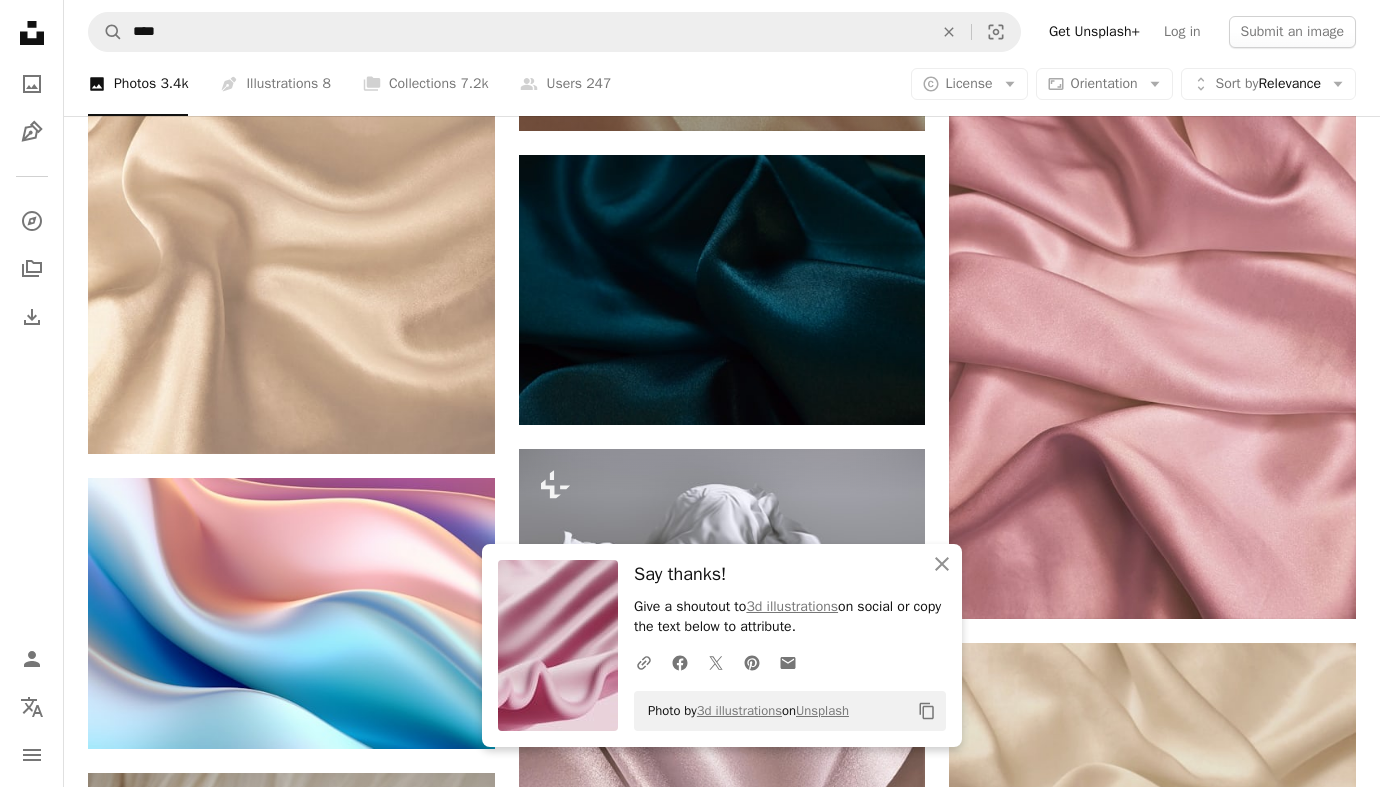 scroll, scrollTop: 2739, scrollLeft: 0, axis: vertical 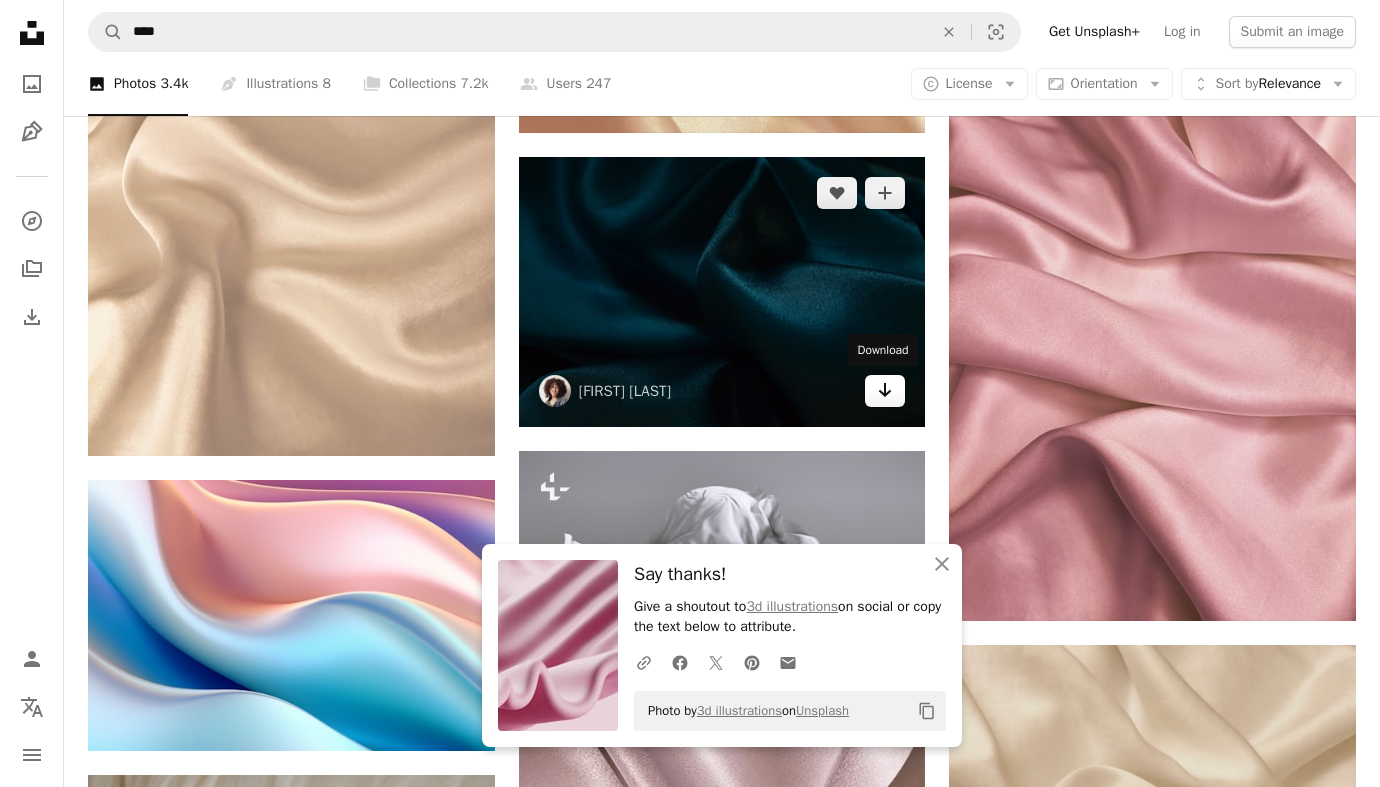 click on "Arrow pointing down" 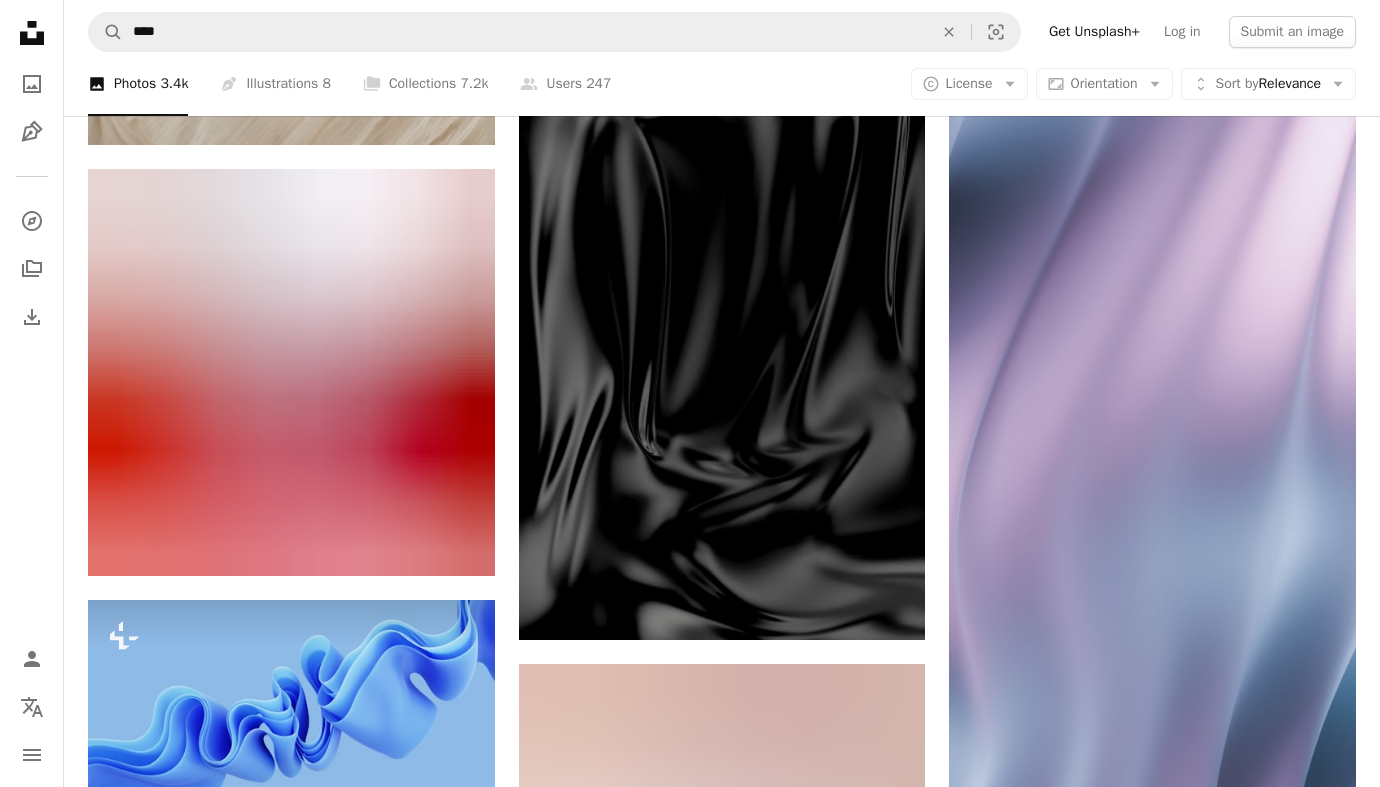 scroll, scrollTop: 3981, scrollLeft: 0, axis: vertical 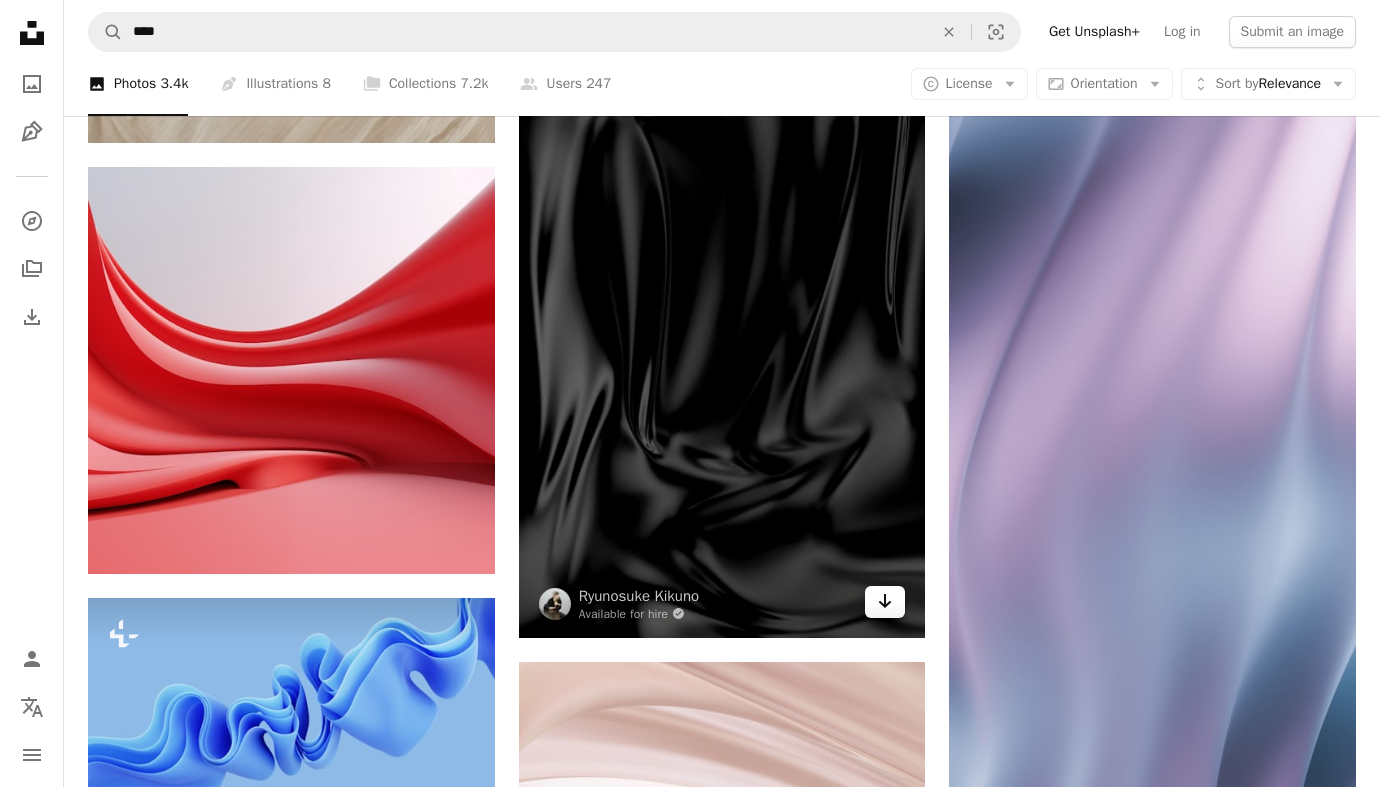click on "Arrow pointing down" at bounding box center [885, 602] 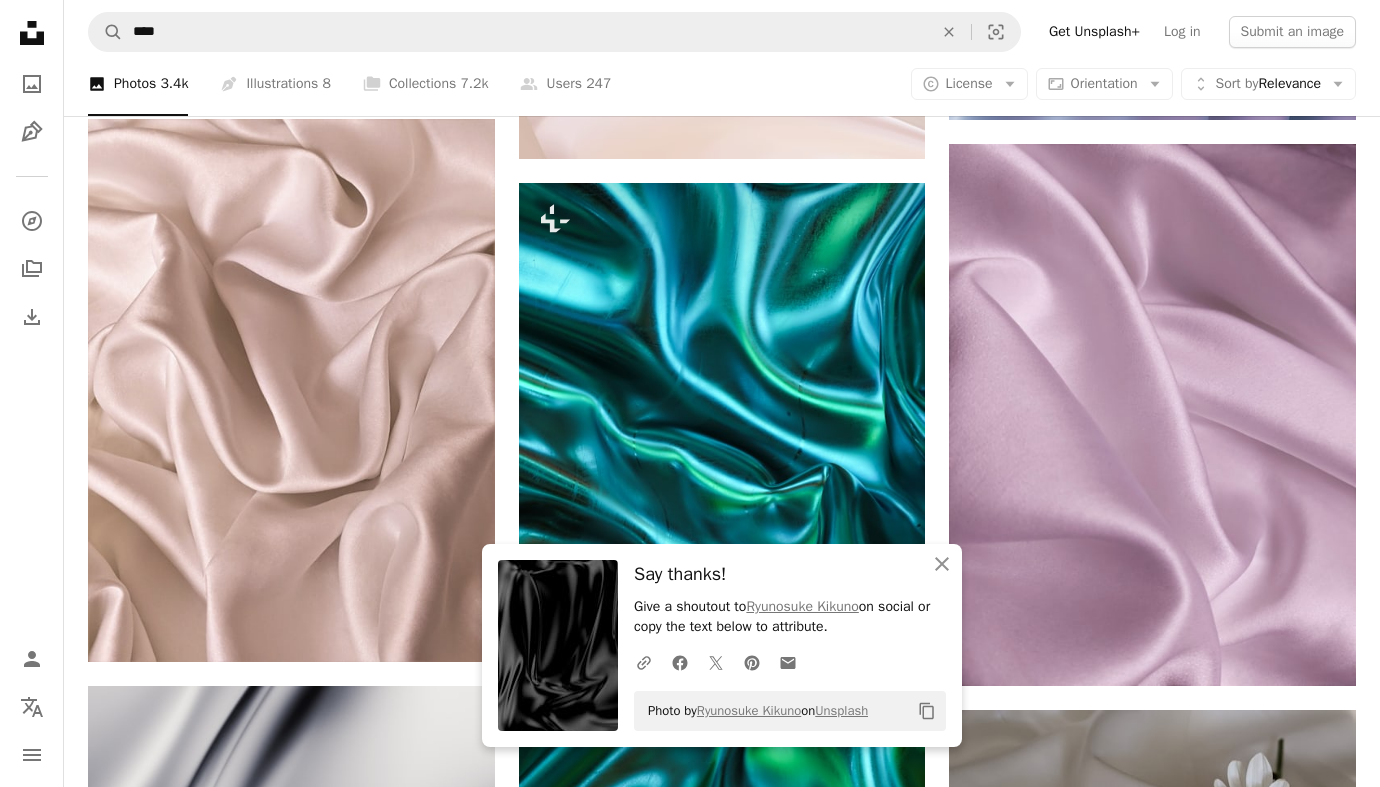 scroll, scrollTop: 4700, scrollLeft: 0, axis: vertical 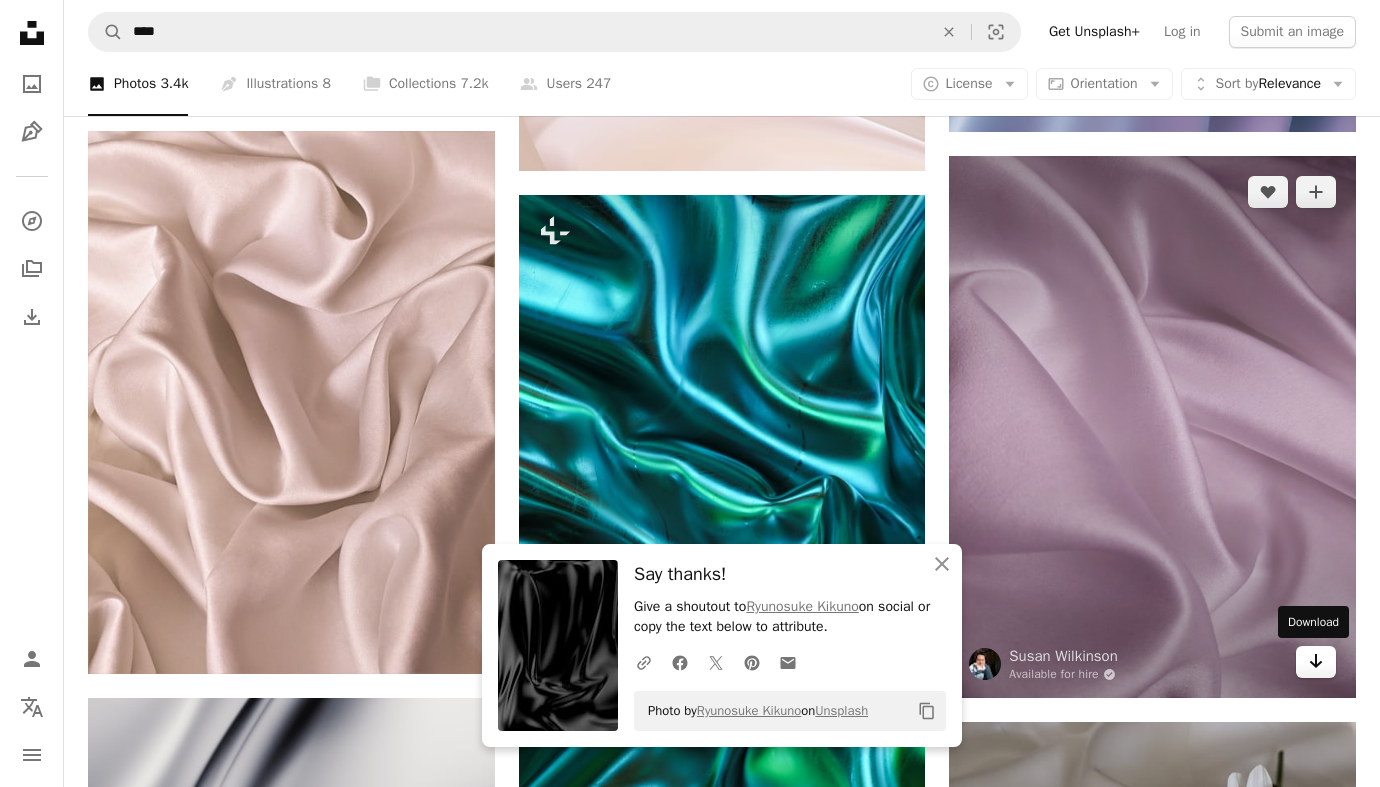 click on "Arrow pointing down" 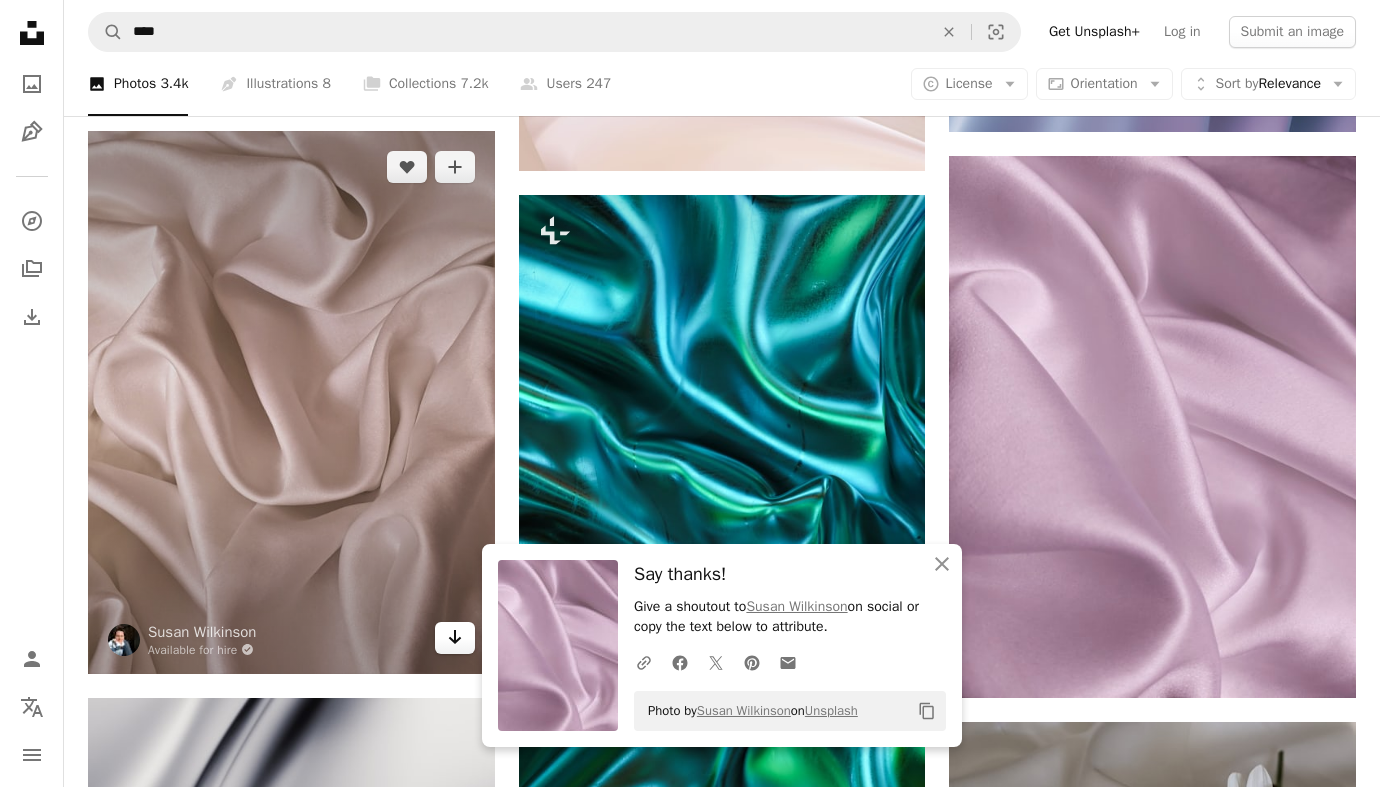 click on "Arrow pointing down" 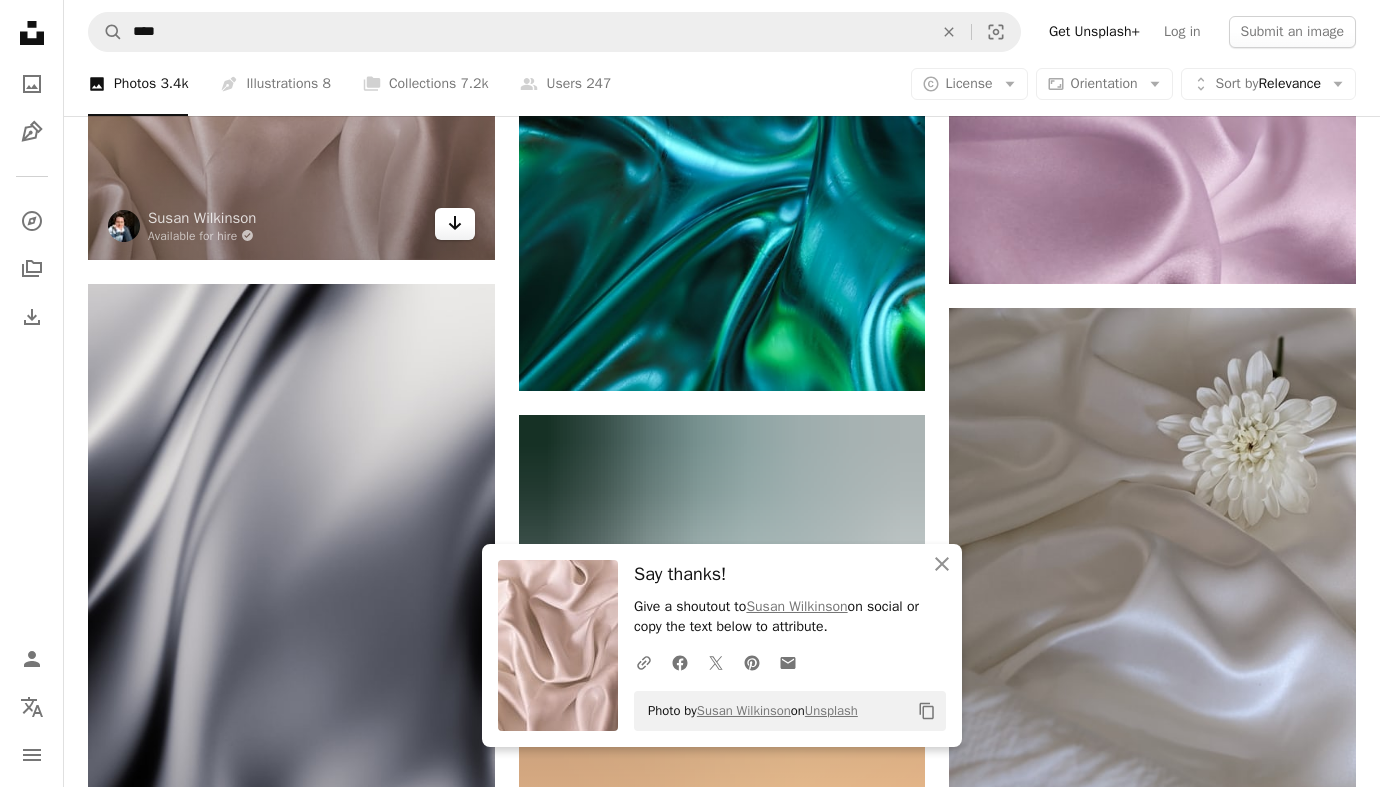 scroll, scrollTop: 5120, scrollLeft: 0, axis: vertical 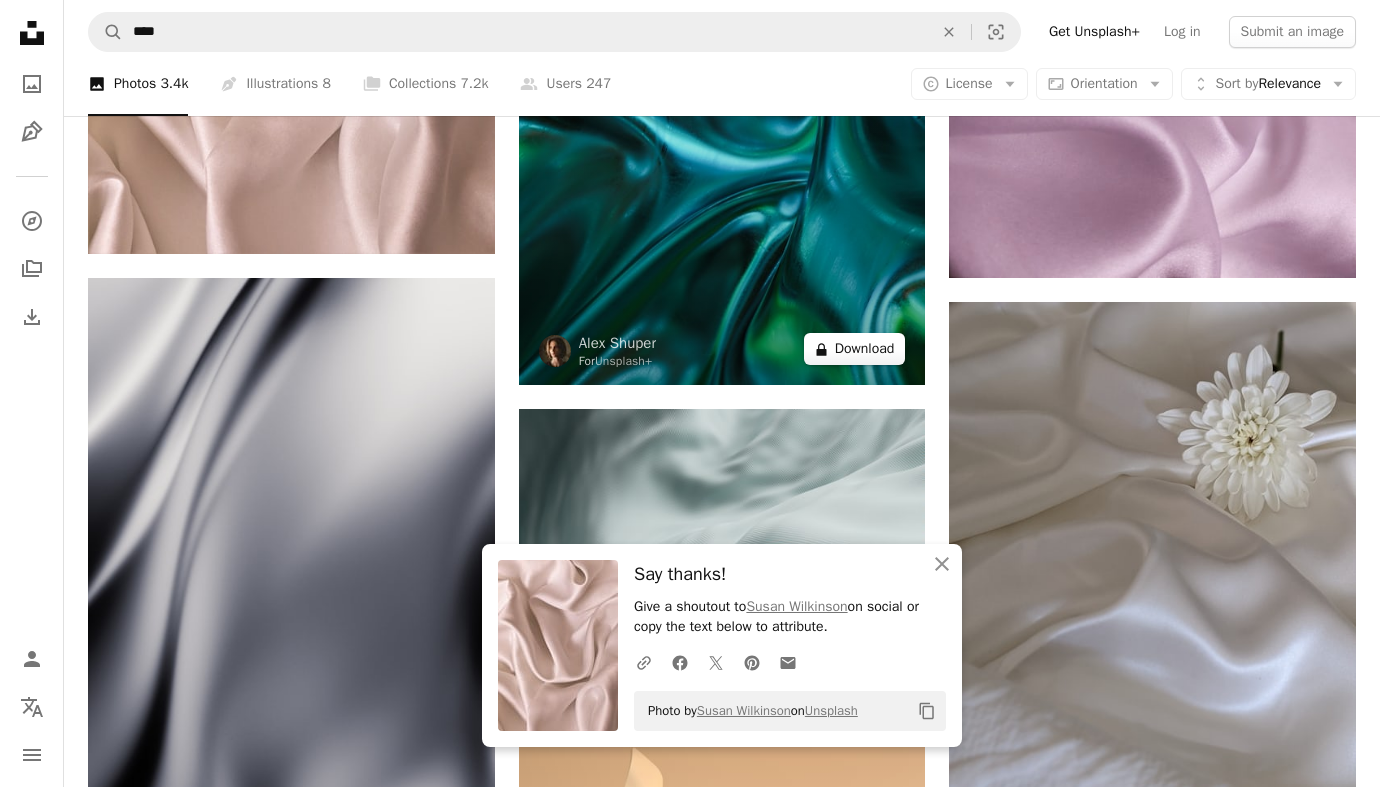 click on "A lock Download" at bounding box center [855, 349] 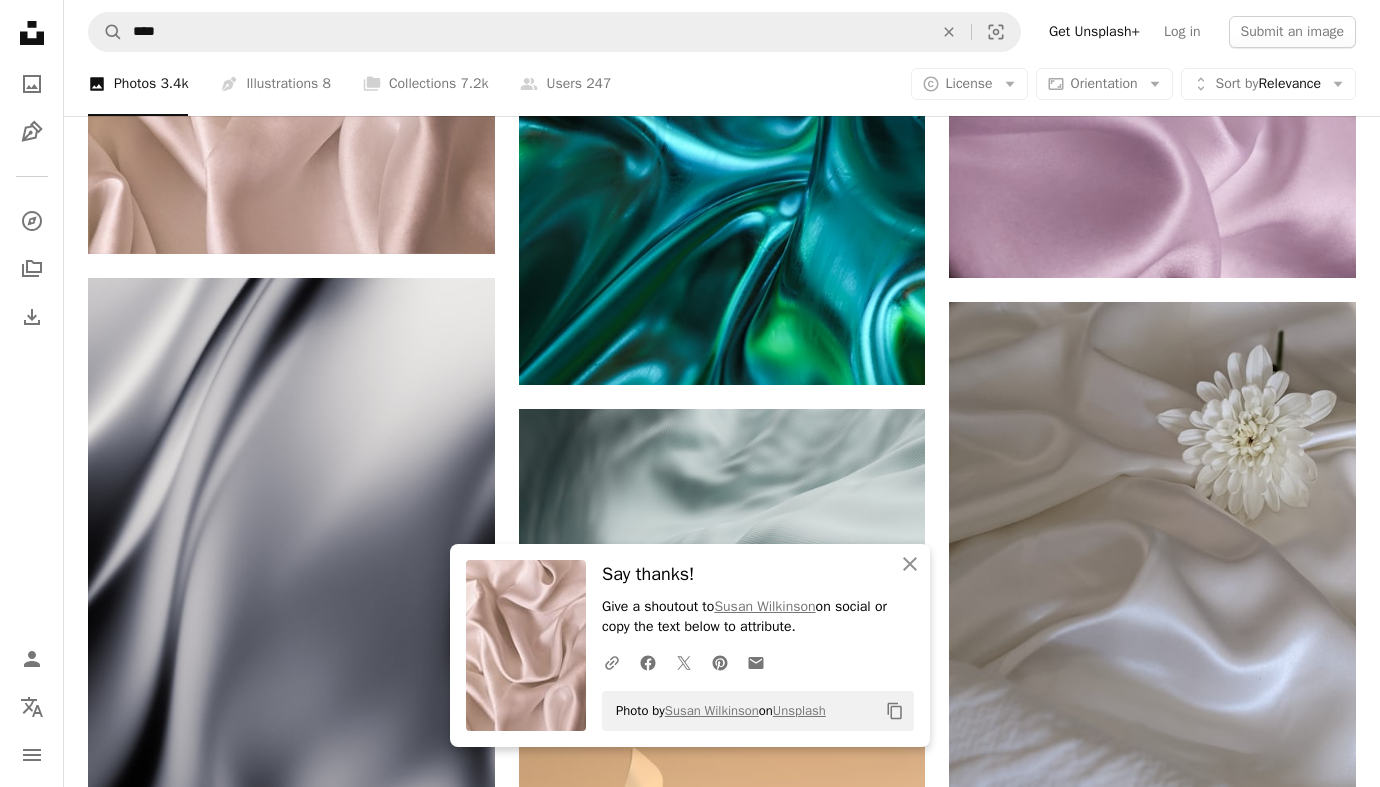 click on "An X shape An X shape Close Say thanks! Give a shoutout to  [FIRST] [LAST]  on social or copy the text below to attribute. A URL sharing icon (chains) Facebook icon X (formerly Twitter) icon Pinterest icon An envelope Photo by  [FIRST] [LAST]  on  Unsplash
Copy content Premium, ready to use images. Get unlimited access. A plus sign Members-only content added monthly A plus sign Unlimited royalty-free downloads A plus sign Illustrations  New A plus sign Enhanced legal protections yearly 66%  off monthly €12   €4 EUR per month * Get  Unsplash+ * When paid annually, billed upfront  €48 Taxes where applicable. Renews automatically. Cancel anytime." at bounding box center [690, 23447] 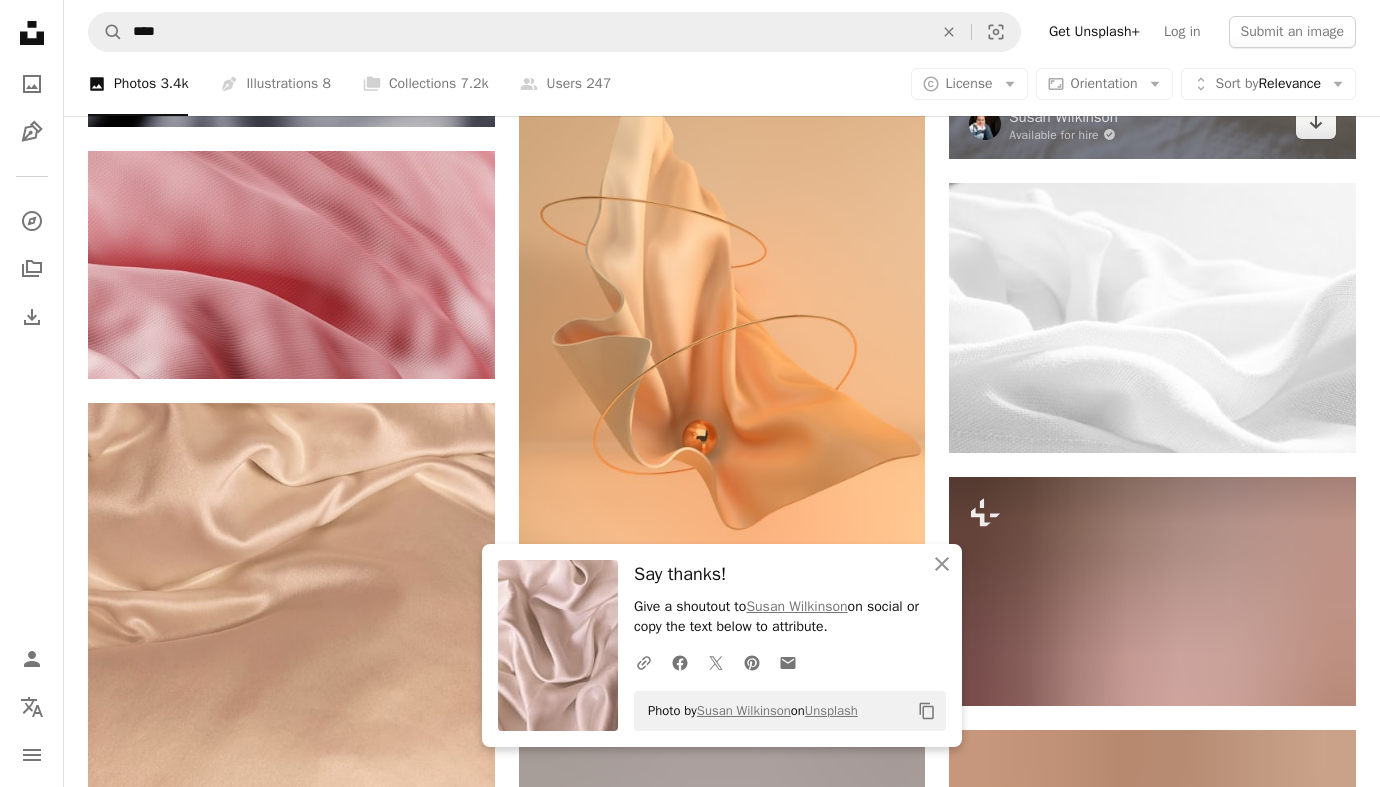 scroll, scrollTop: 5811, scrollLeft: 0, axis: vertical 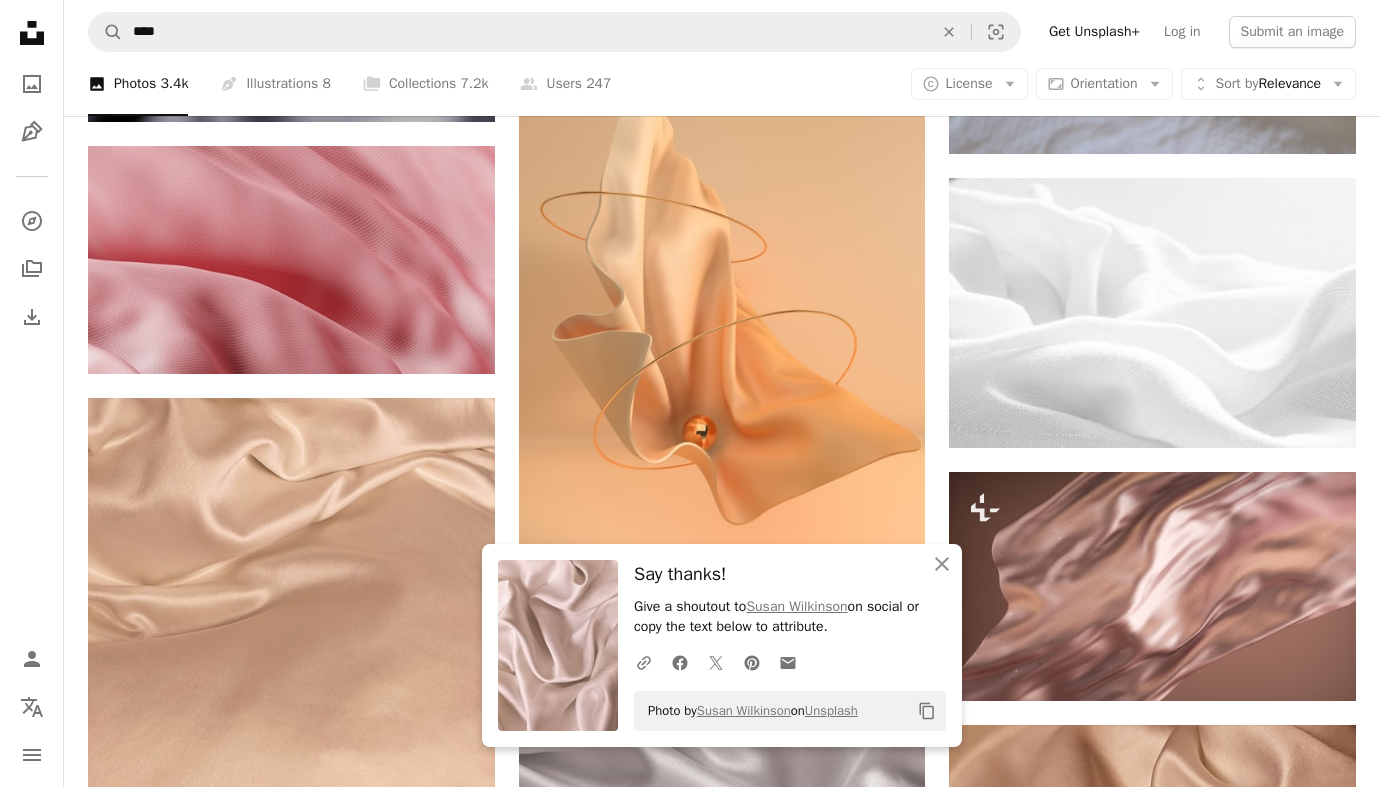 click on "A photo Photos   3.4k Pen Tool Illustrations   8 A stack of folders Collections   7.2k A group of people Users   247 A copyright icon © License Arrow down Aspect ratio Orientation Arrow down Unfold Sort by  Relevance Arrow down Filters Filters" at bounding box center [722, 84] 